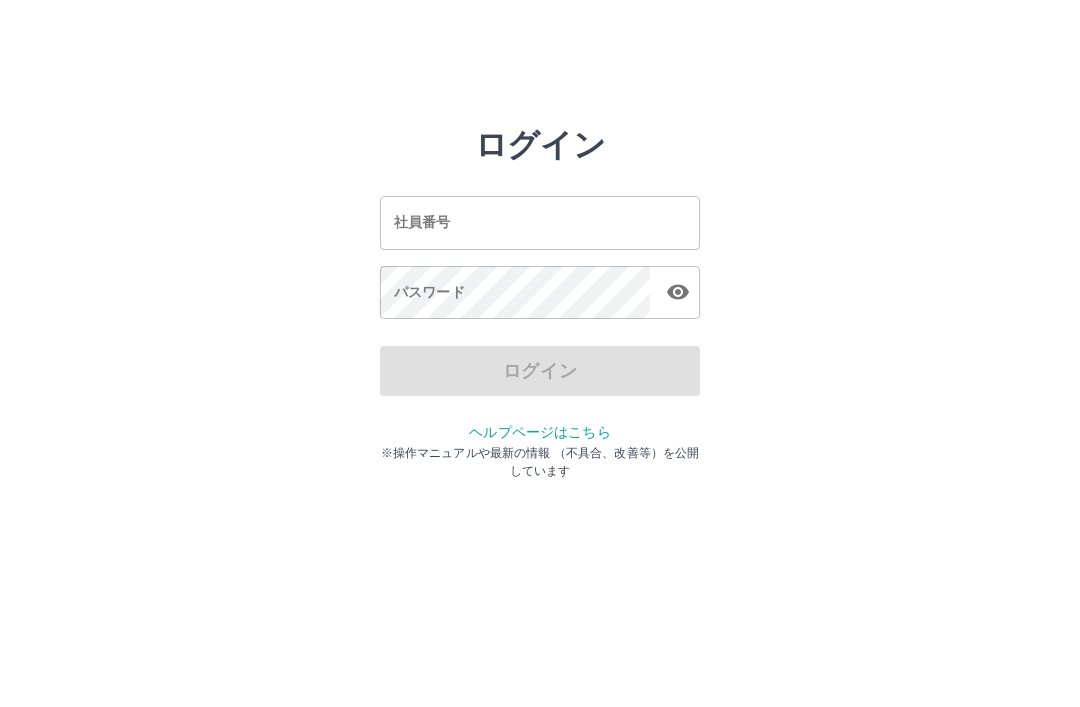 scroll, scrollTop: 0, scrollLeft: 0, axis: both 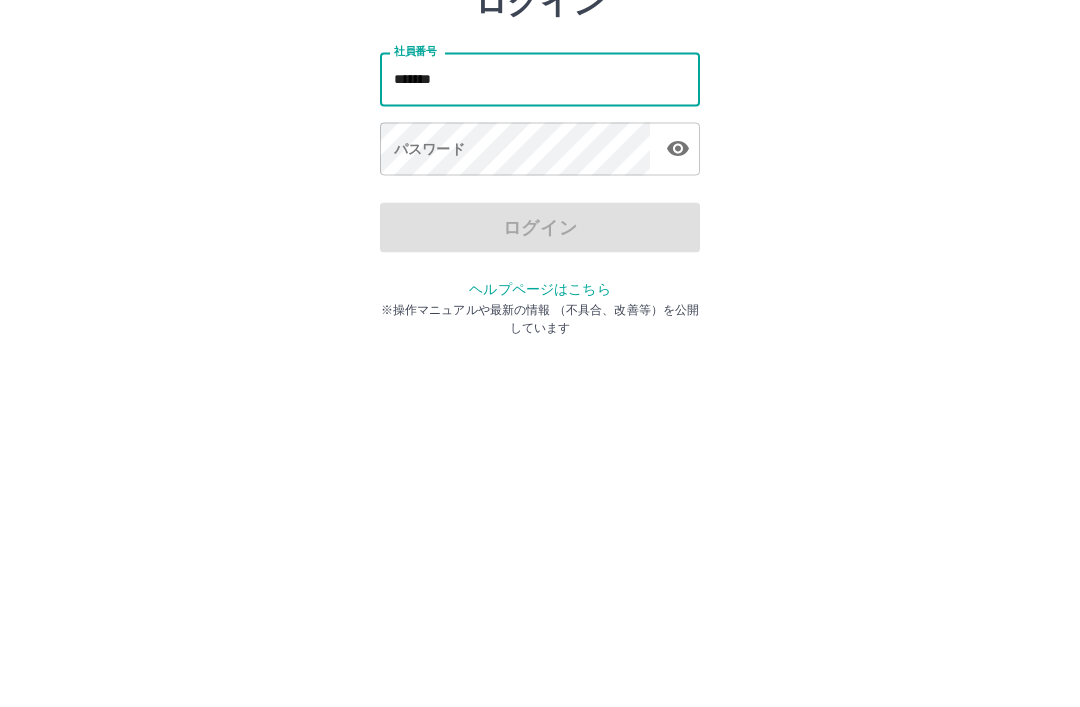 type on "*******" 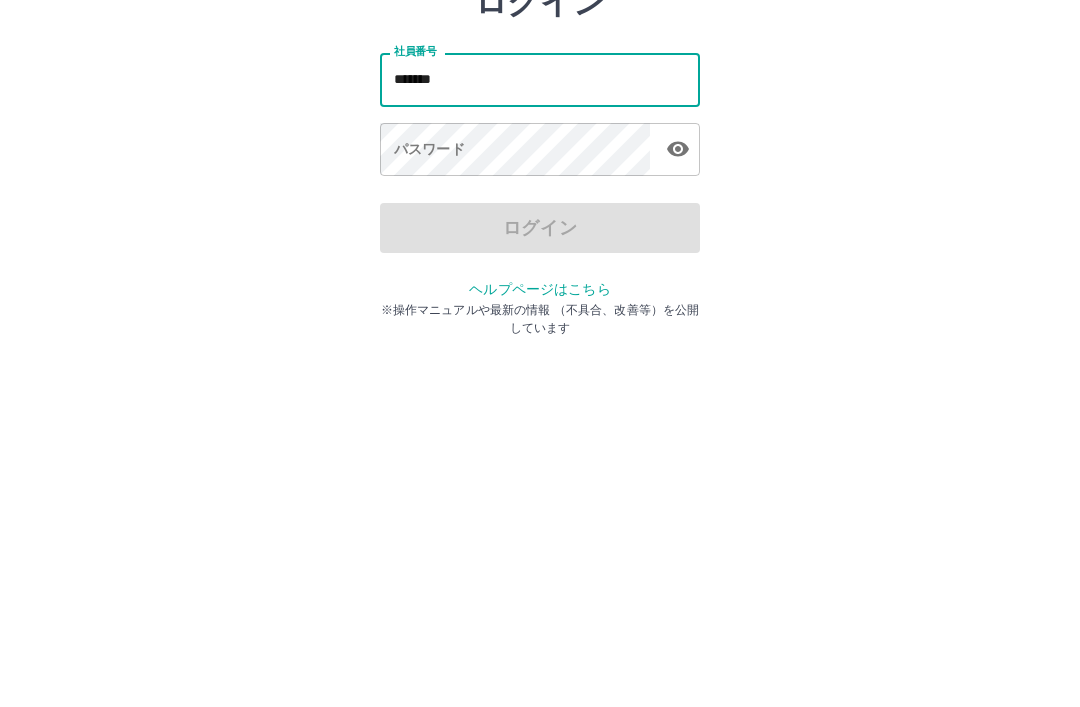 click on "パスワード パスワード" at bounding box center [540, 294] 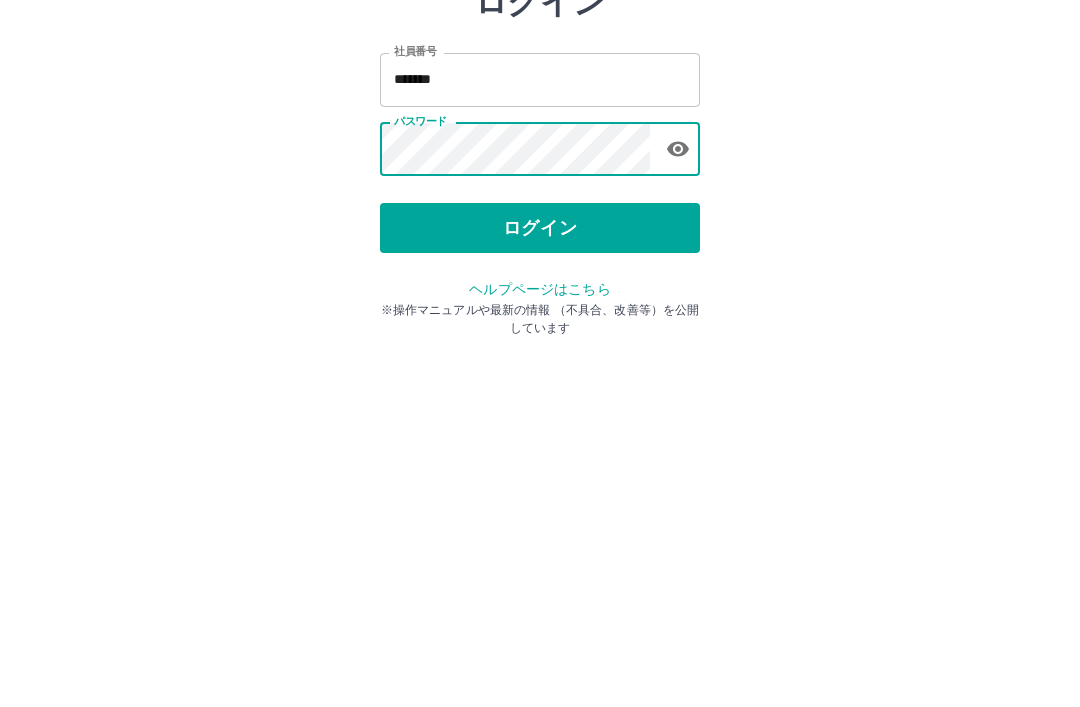 click on "ログイン" at bounding box center [540, 371] 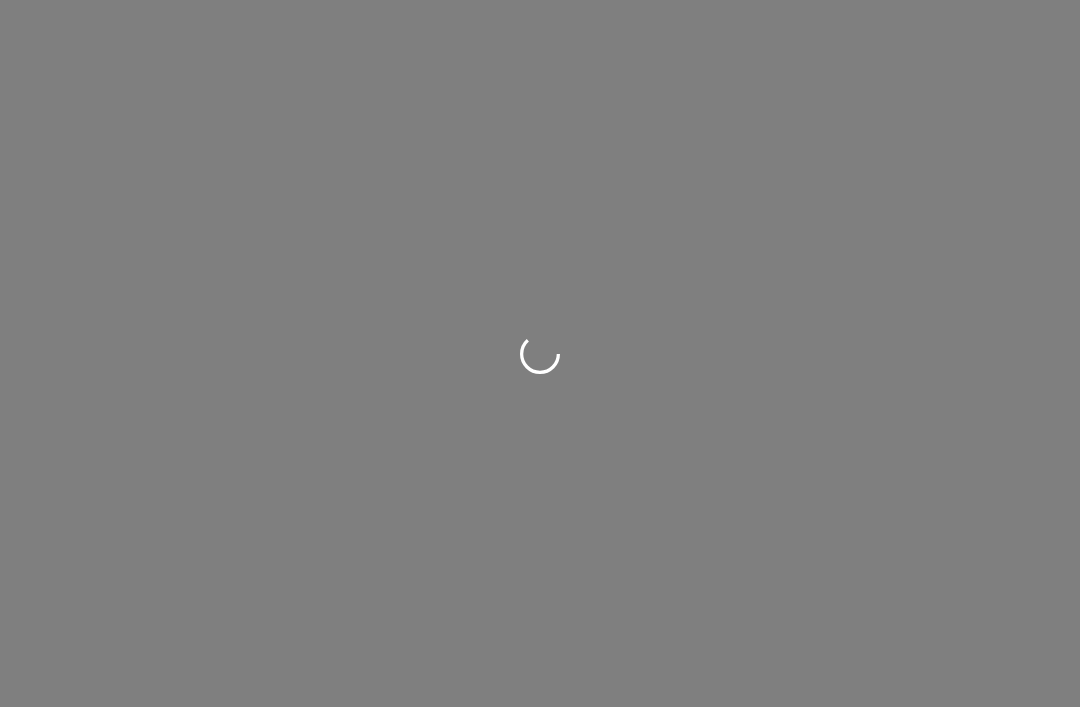 scroll, scrollTop: 0, scrollLeft: 0, axis: both 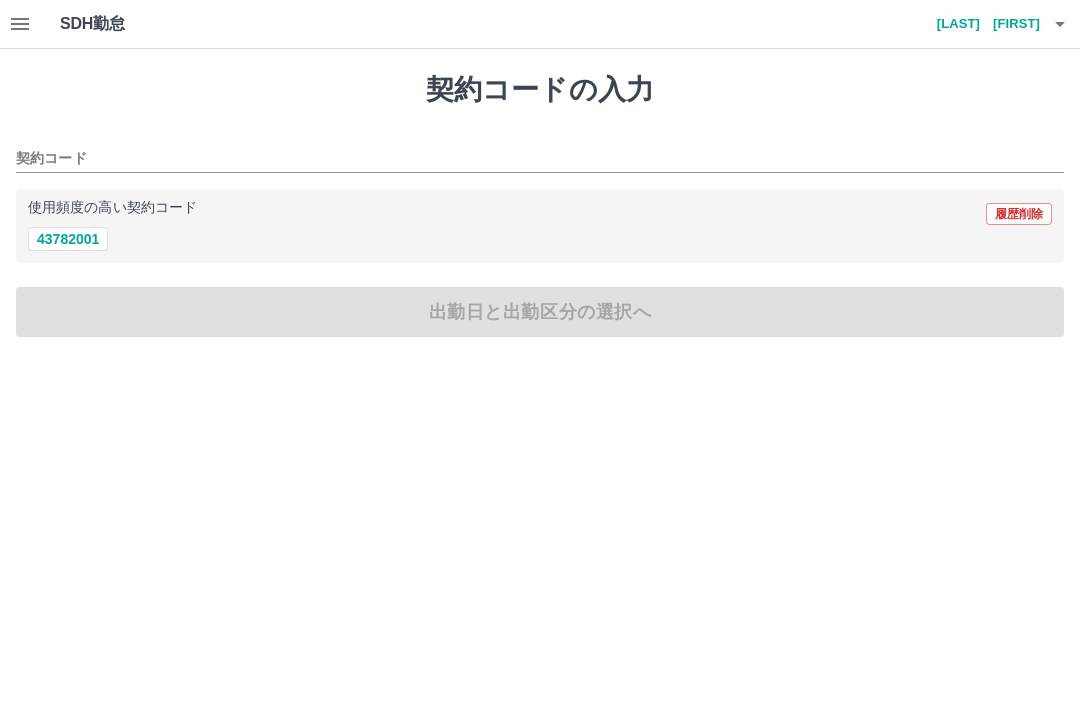 click on "43782001" at bounding box center (68, 239) 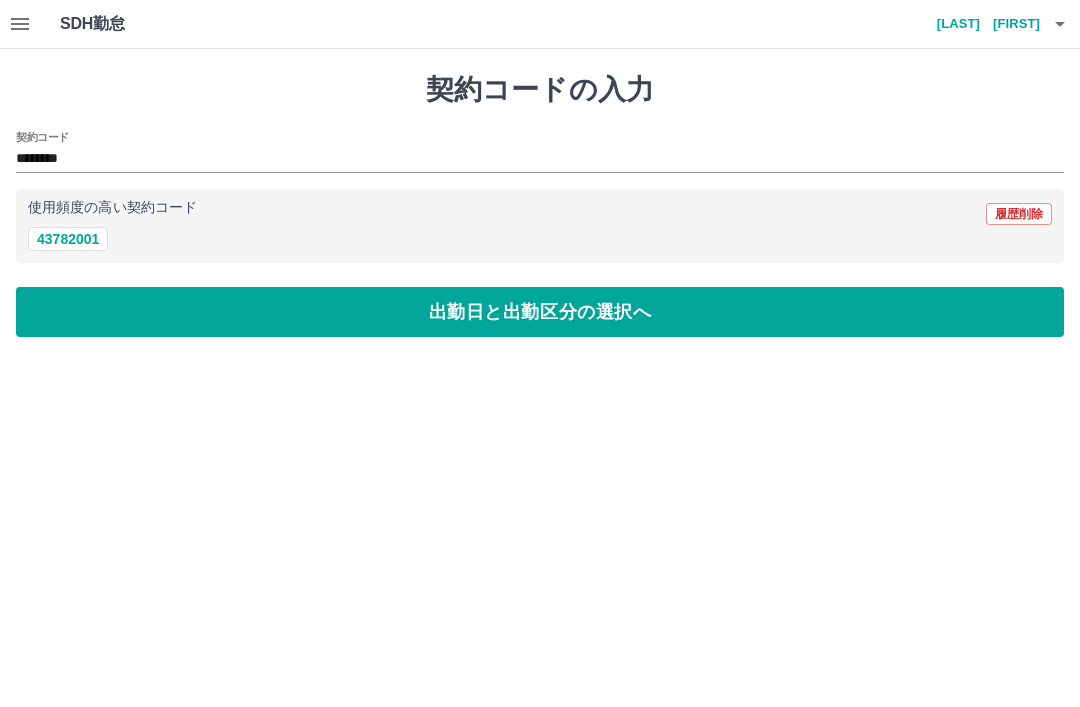 click on "出勤日と出勤区分の選択へ" at bounding box center (540, 312) 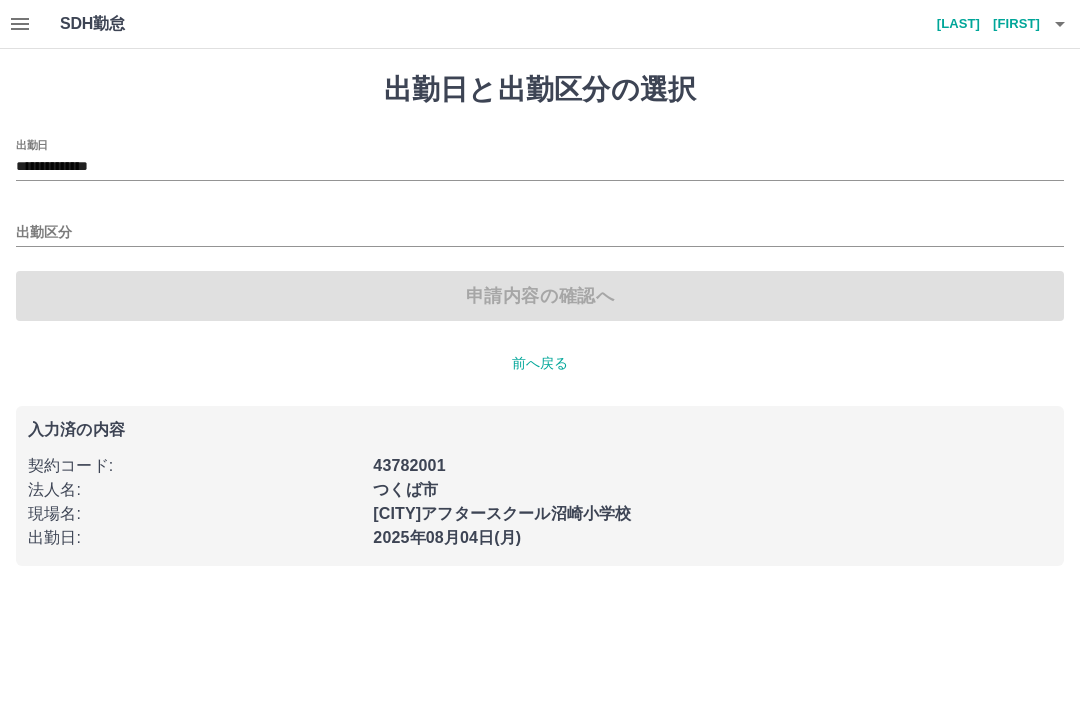 click on "出勤区分" at bounding box center (540, 233) 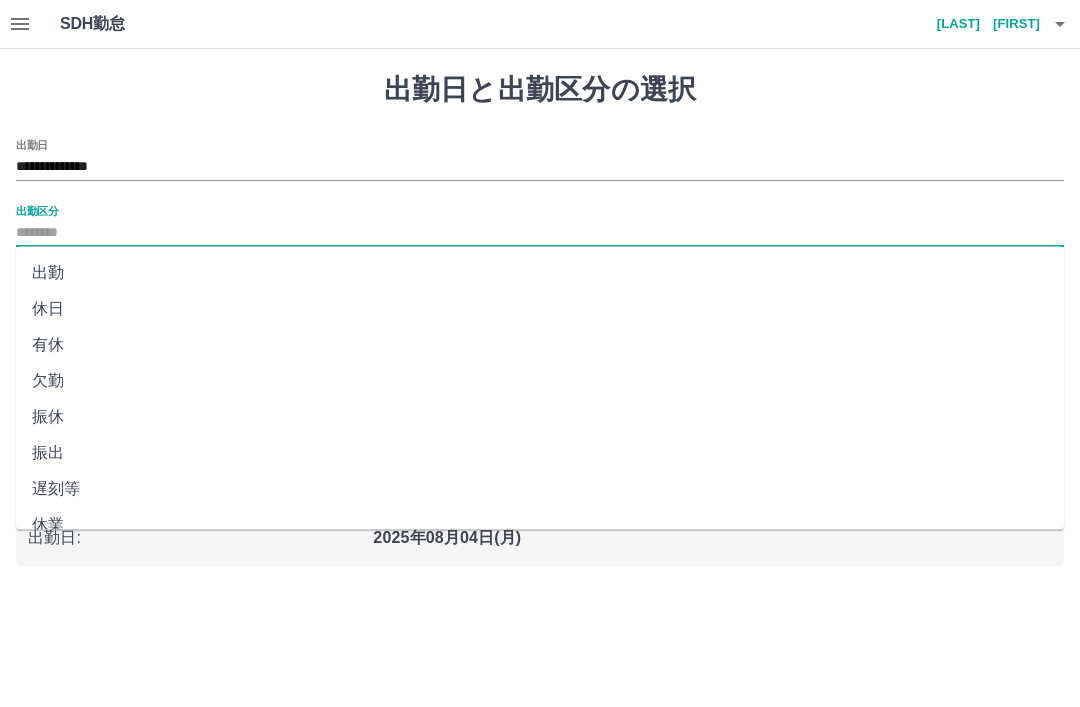 click on "出勤" at bounding box center (540, 273) 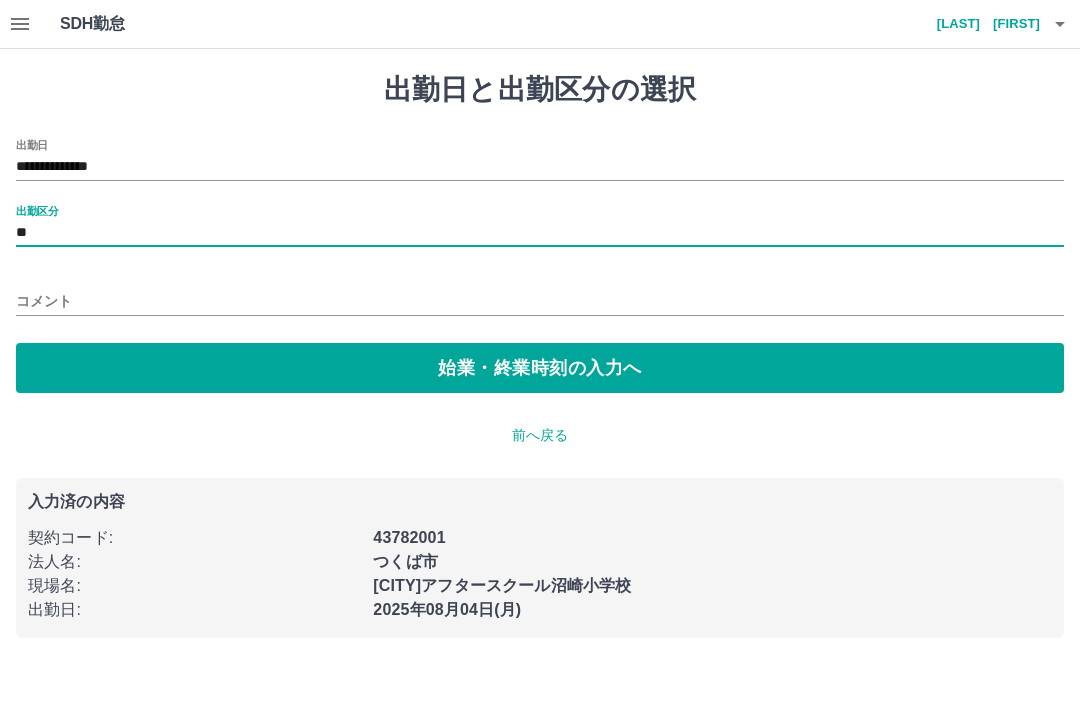 click on "コメント" at bounding box center [540, 301] 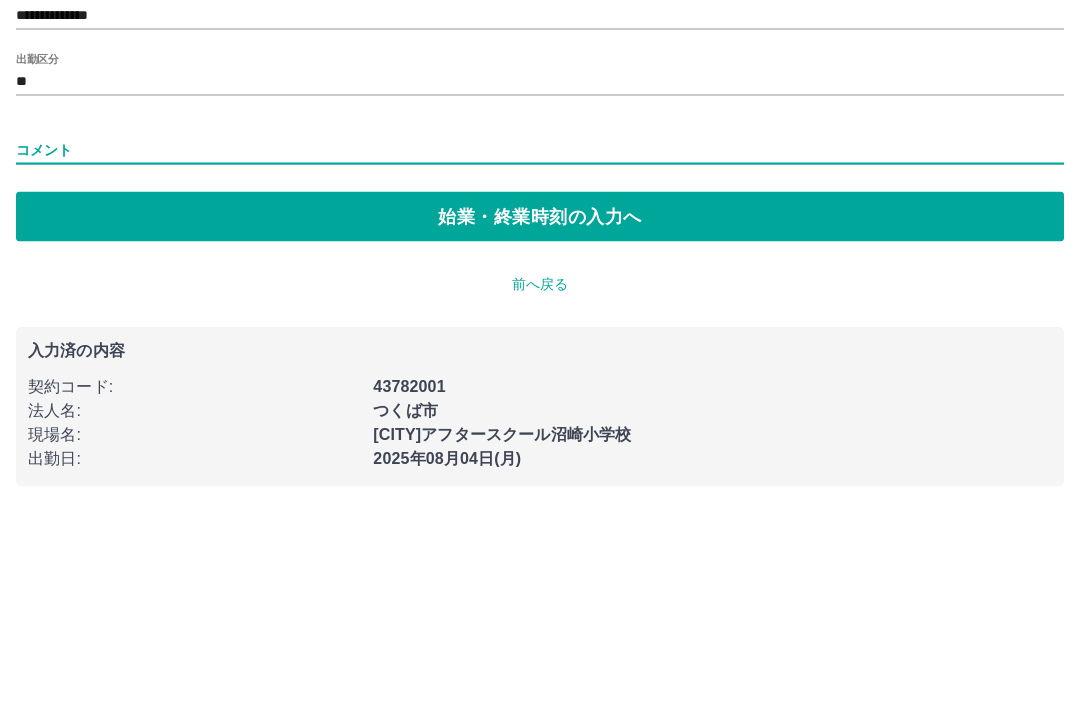 click on "始業・終業時刻の入力へ" at bounding box center (540, 368) 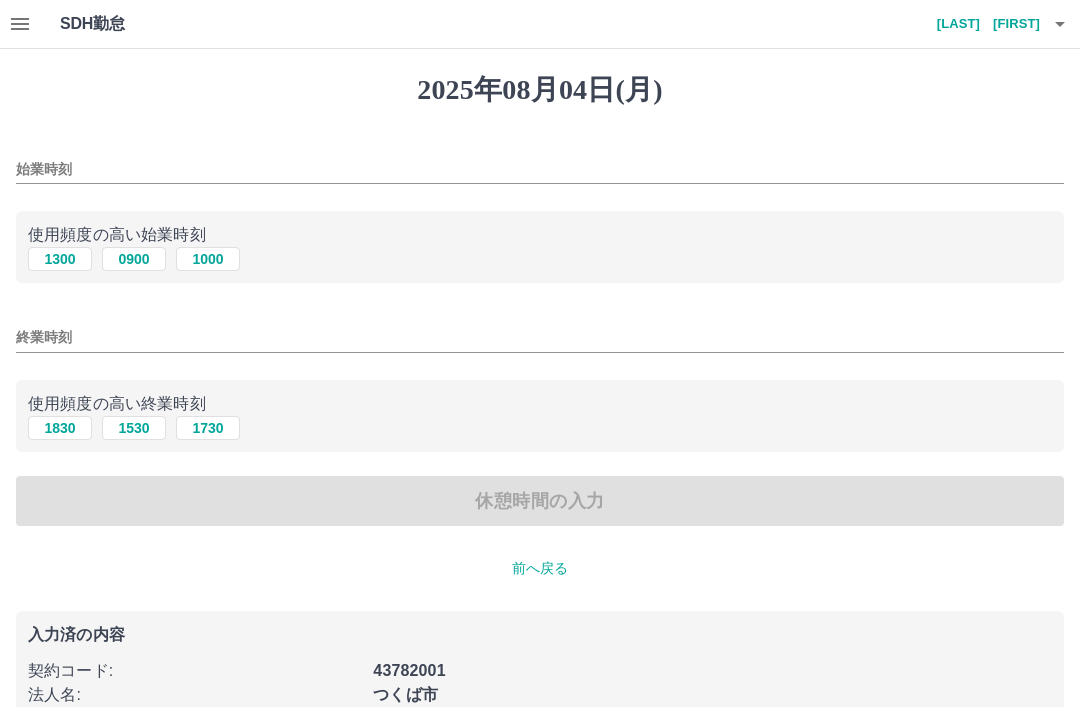 click on "0900" at bounding box center [134, 259] 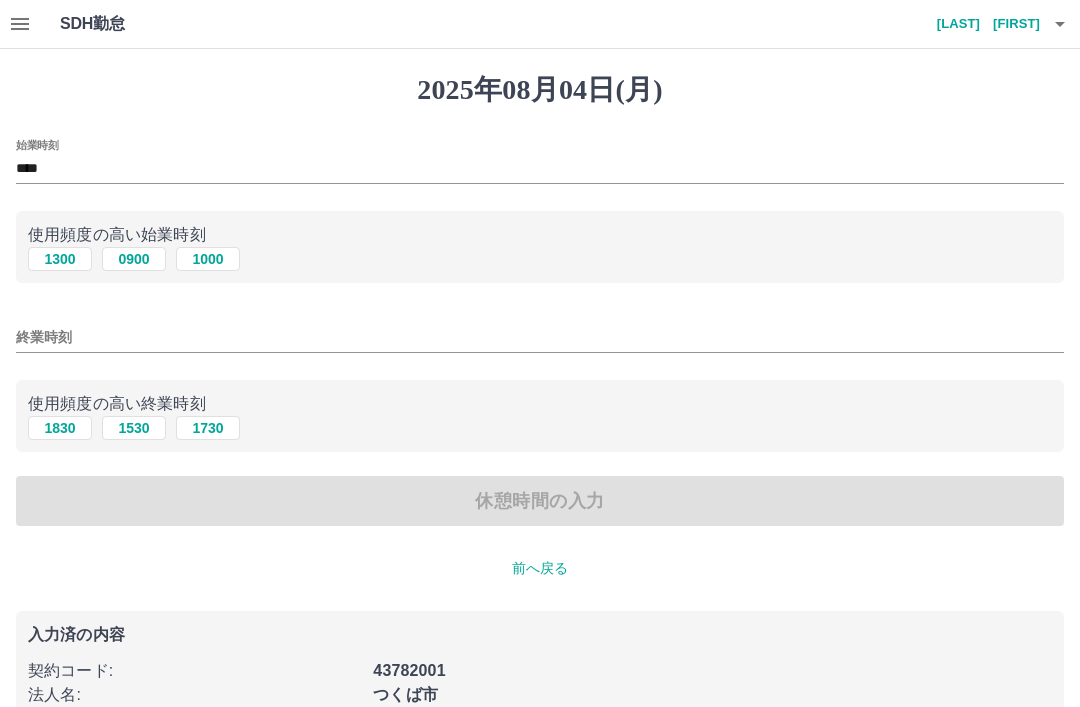 click on "1530" at bounding box center [134, 428] 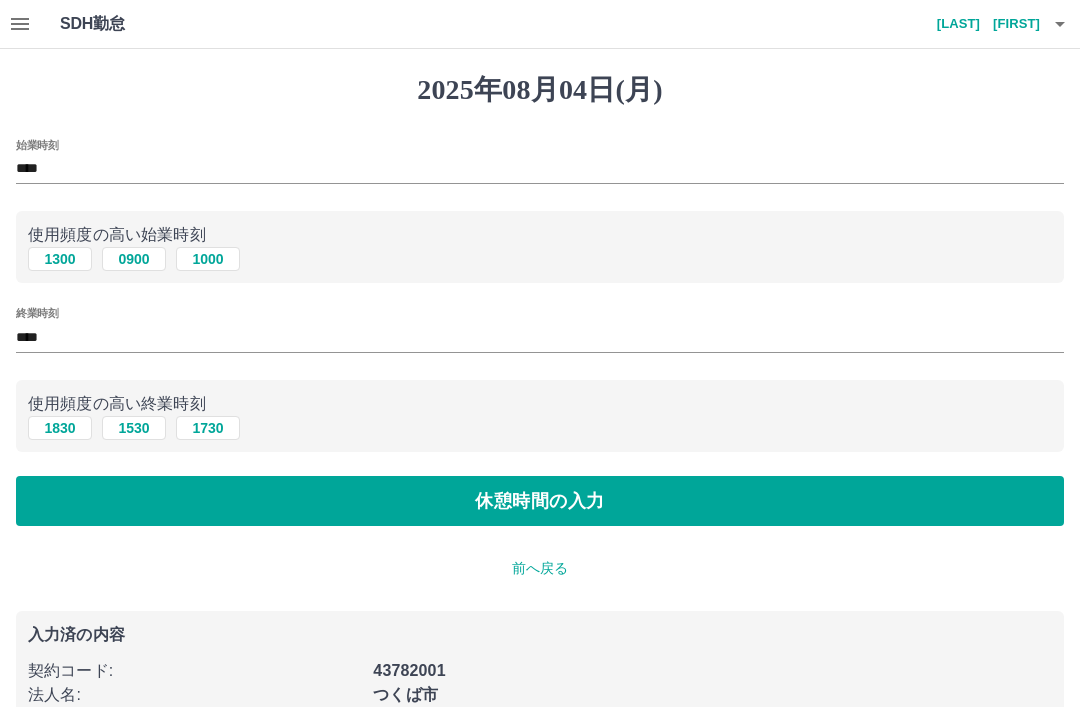 click on "休憩時間の入力" at bounding box center (540, 501) 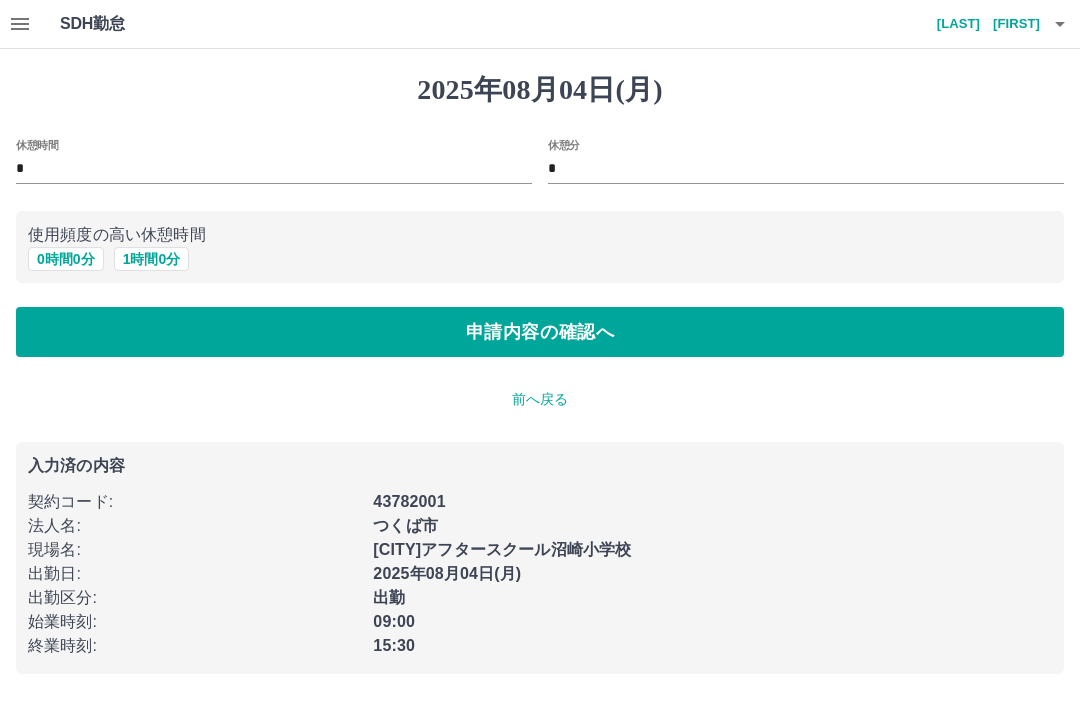 click on "1 時間 0 分" at bounding box center (152, 259) 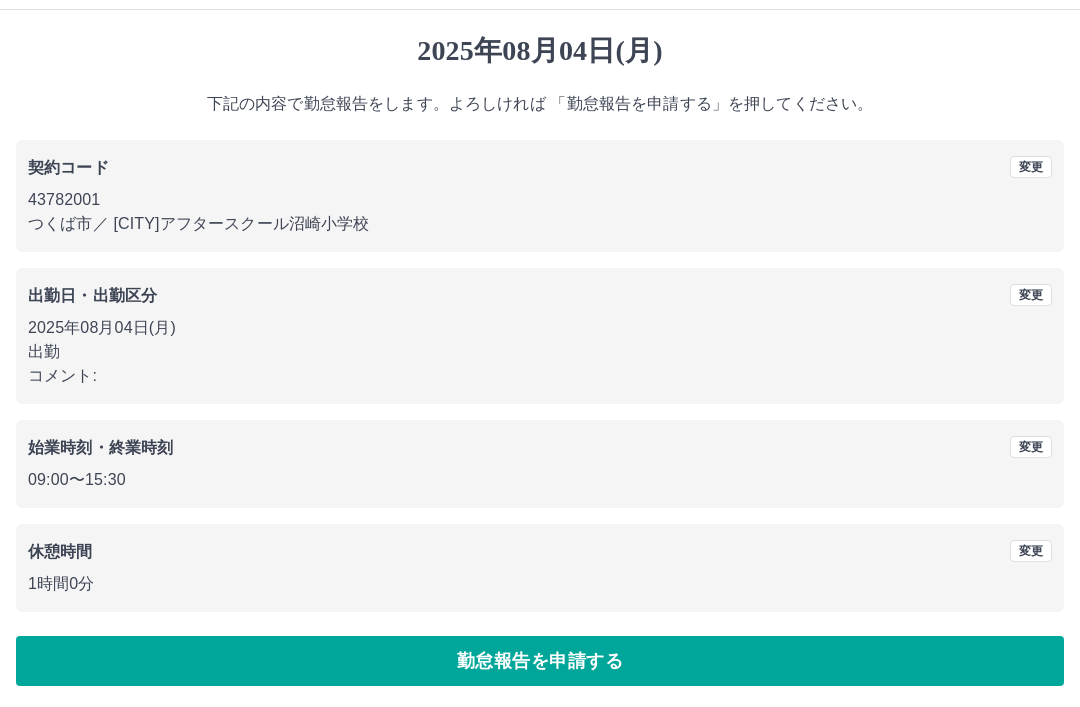 scroll, scrollTop: 41, scrollLeft: 0, axis: vertical 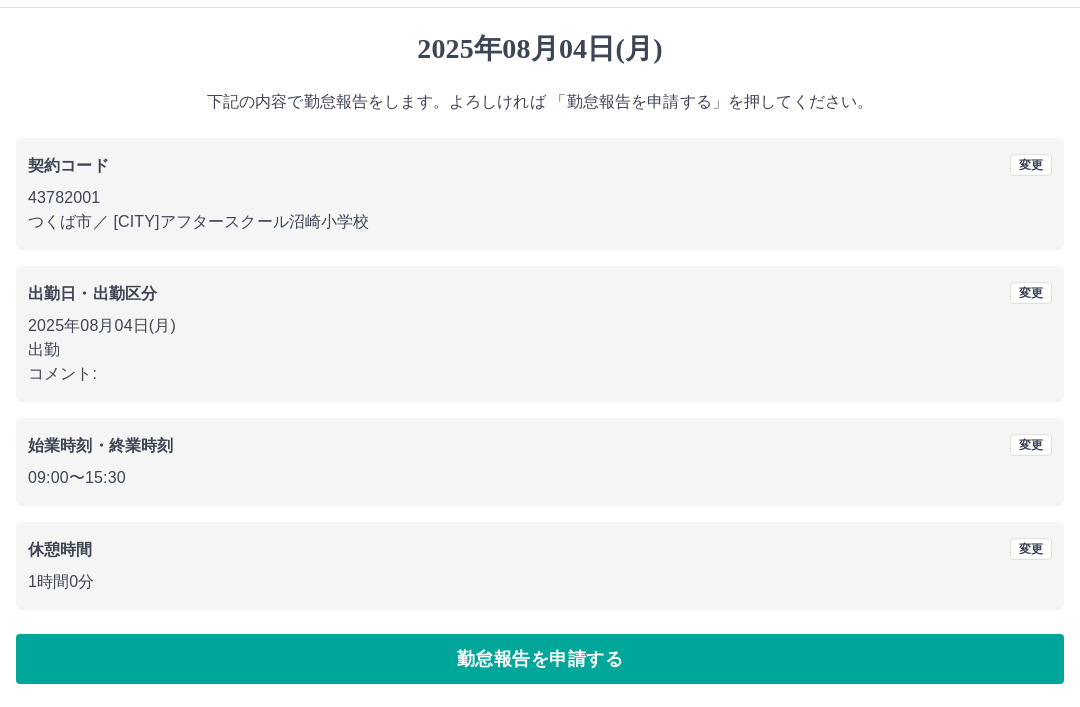 click on "勤怠報告を申請する" at bounding box center [540, 659] 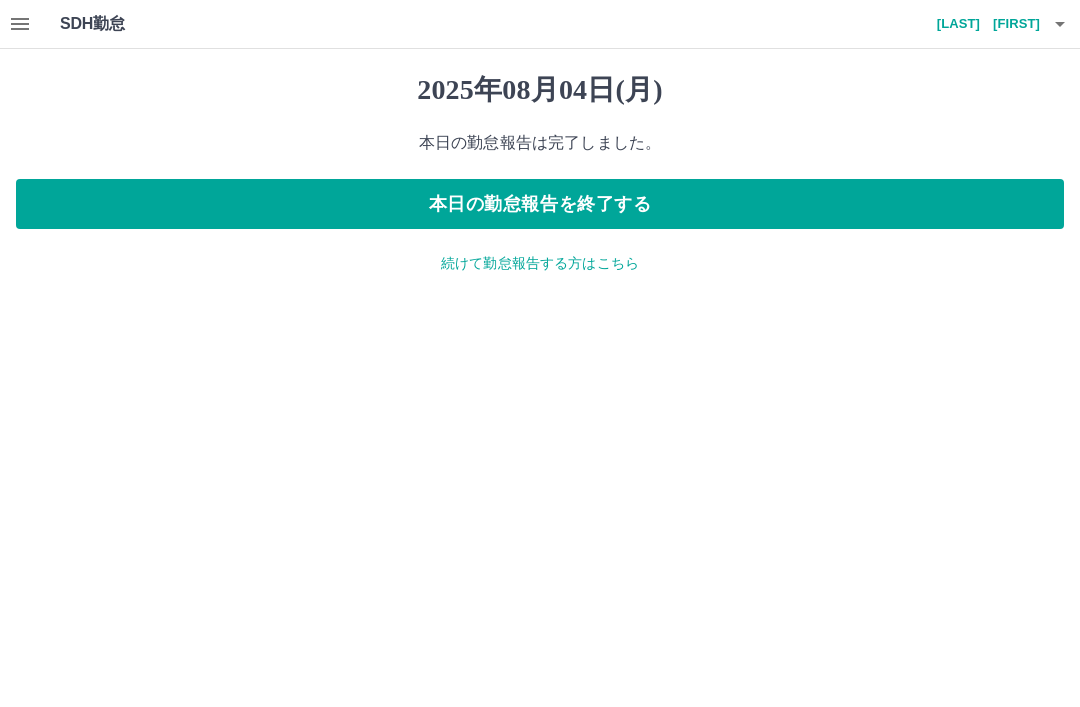 scroll, scrollTop: 0, scrollLeft: 0, axis: both 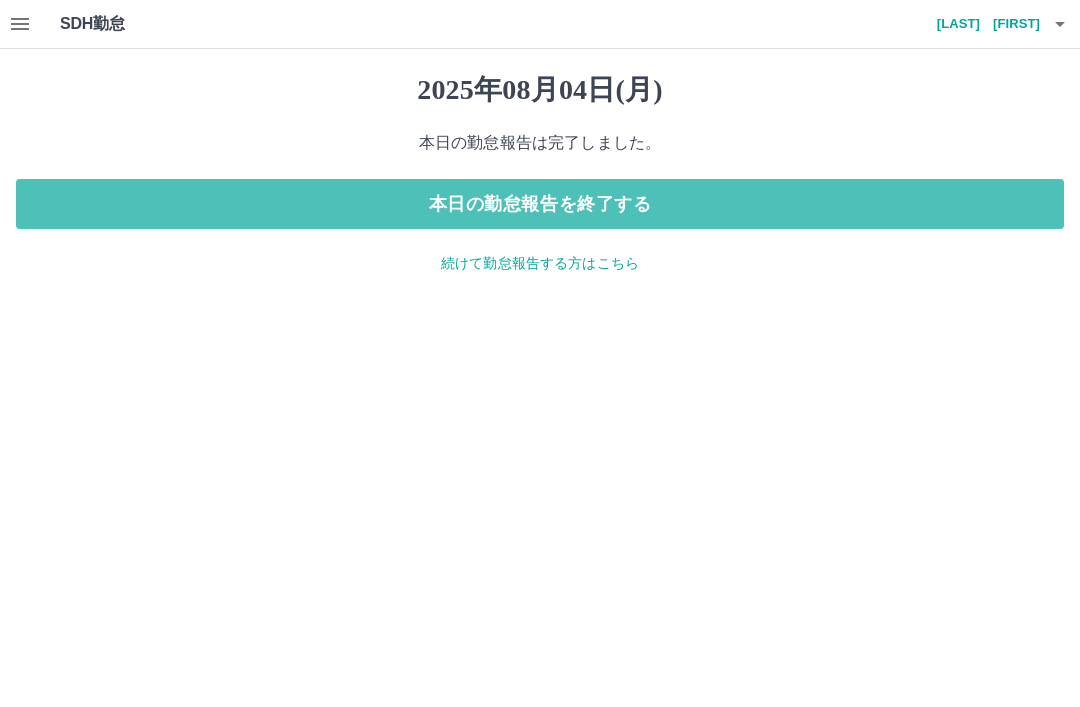 click on "本日の勤怠報告を終了する" at bounding box center (540, 204) 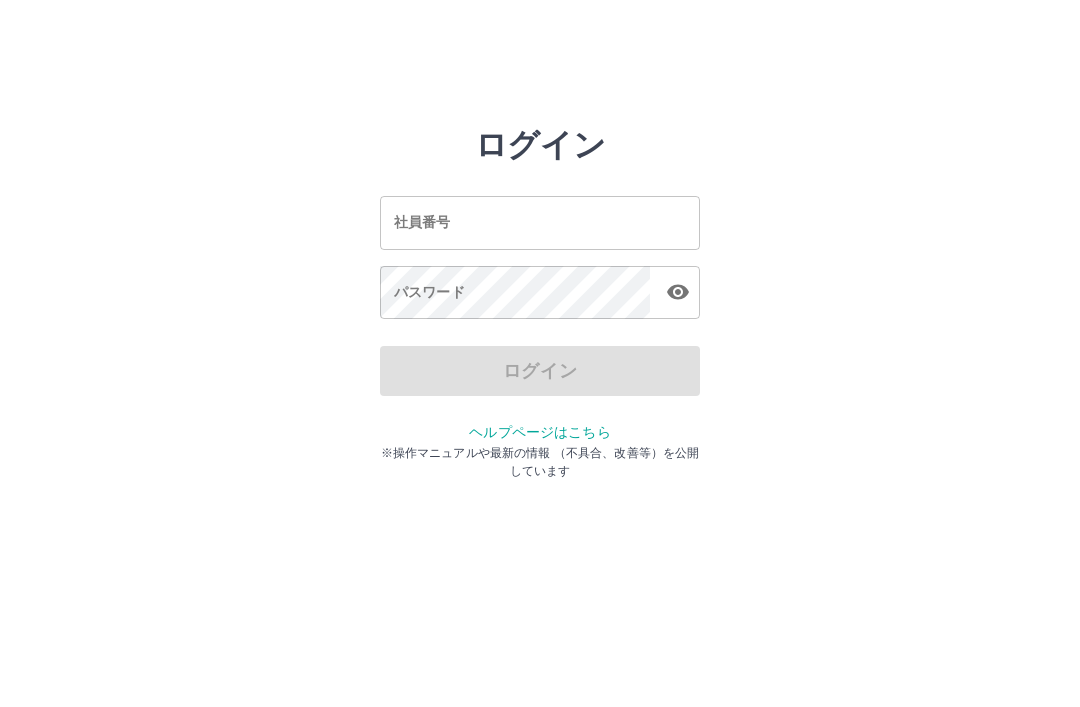 scroll, scrollTop: 0, scrollLeft: 0, axis: both 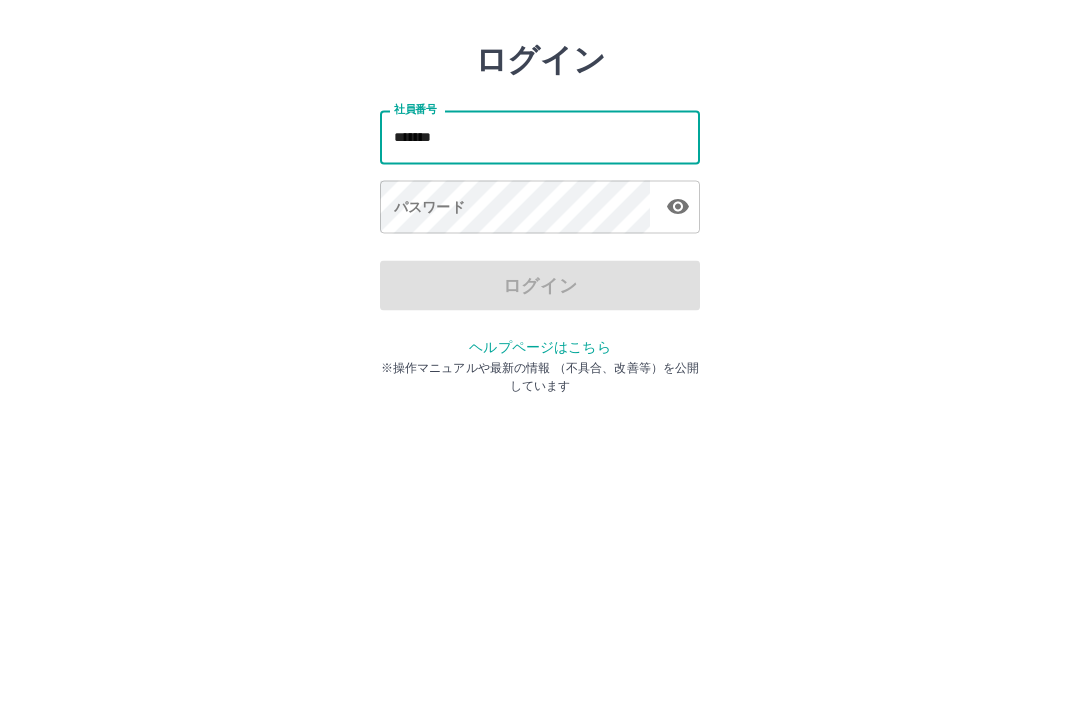 type on "*******" 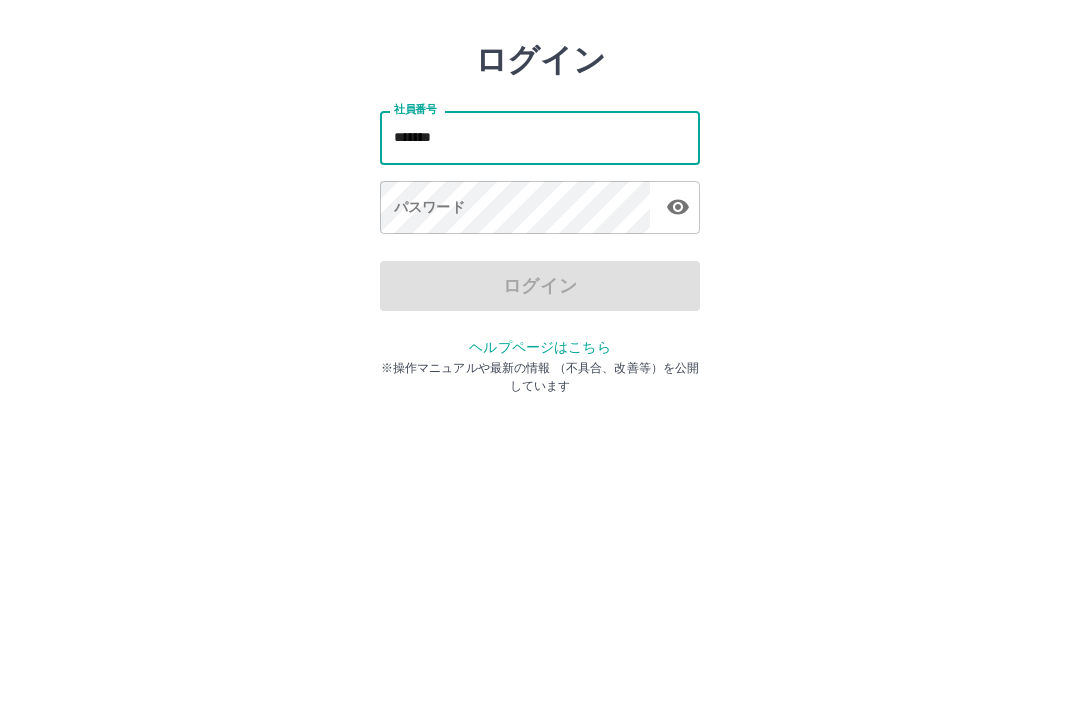 click on "パスワード パスワード" at bounding box center [540, 294] 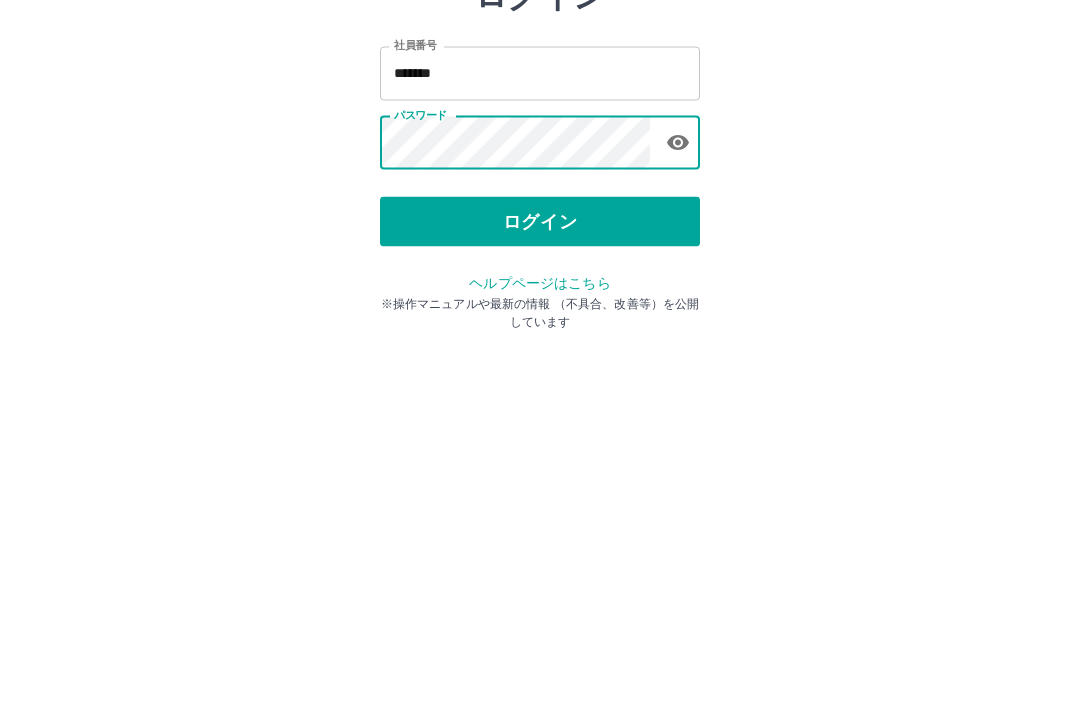 click on "ログイン" at bounding box center [540, 371] 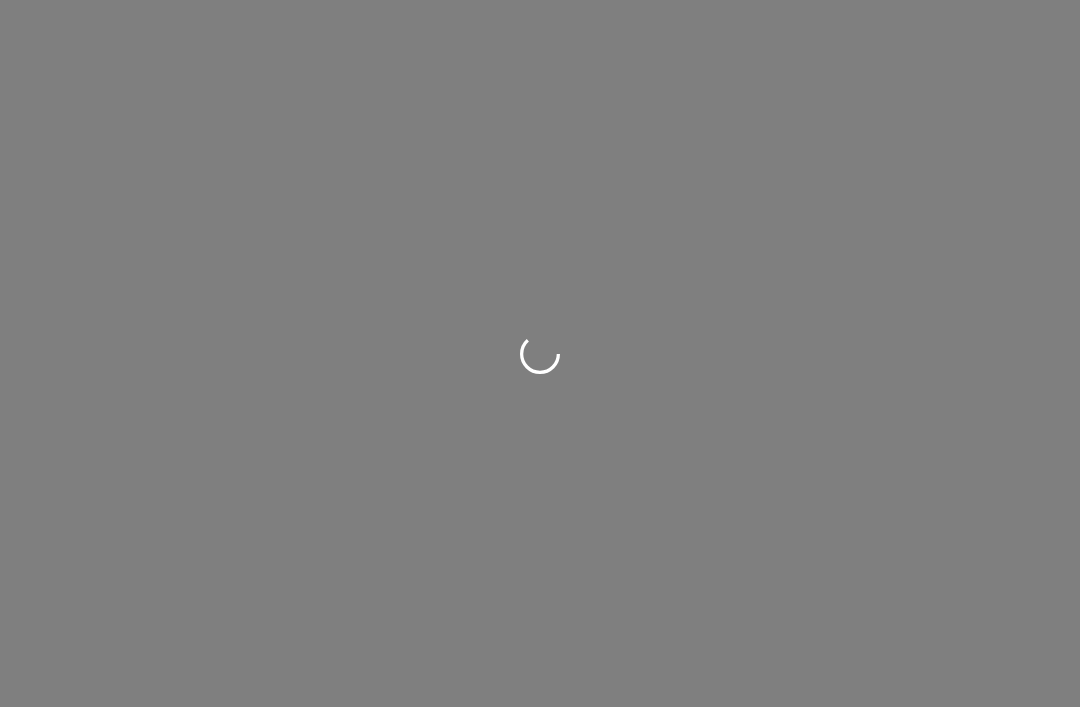 scroll, scrollTop: 0, scrollLeft: 0, axis: both 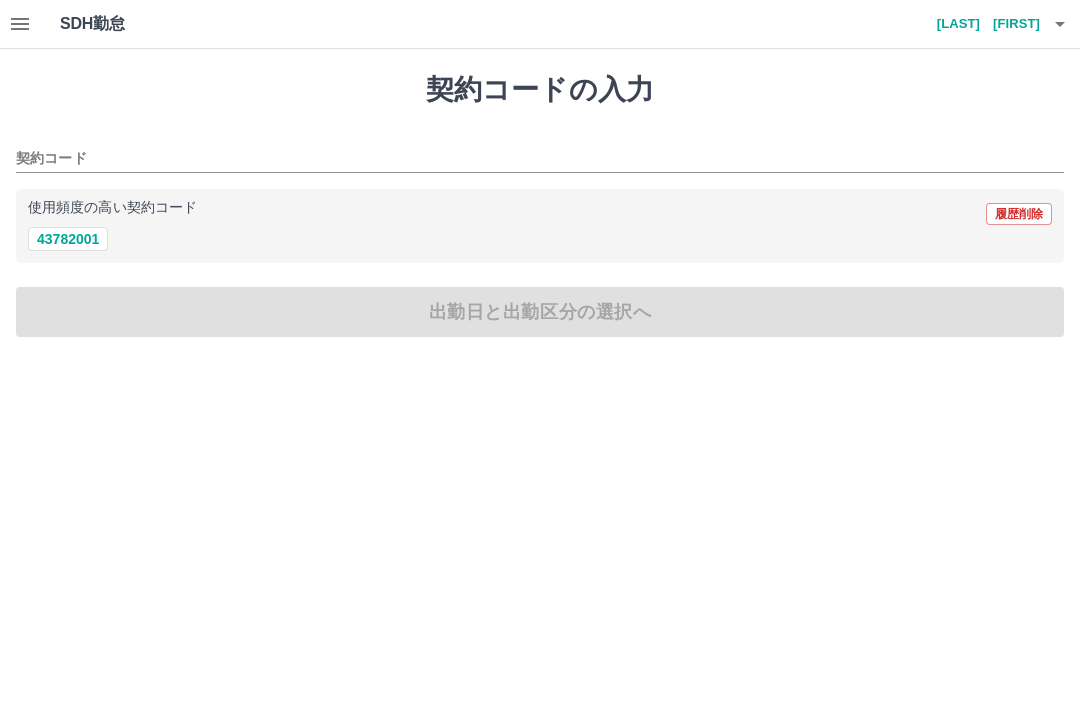 click on "43782001" at bounding box center [68, 239] 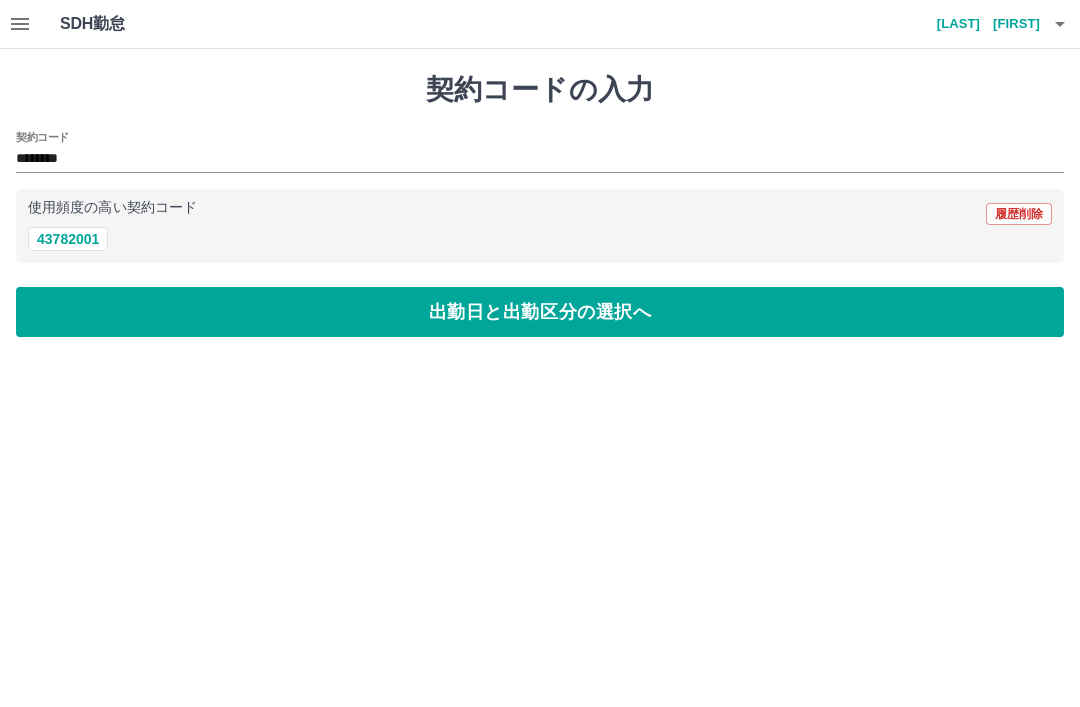 click on "出勤日と出勤区分の選択へ" at bounding box center [540, 312] 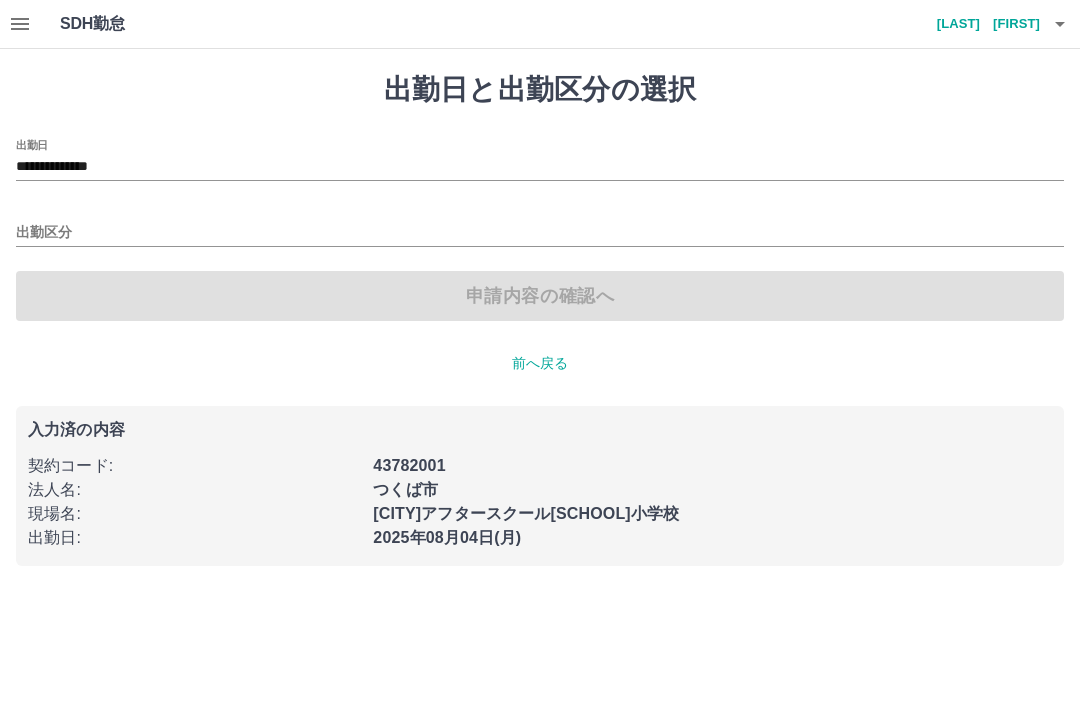click on "**********" at bounding box center [540, 167] 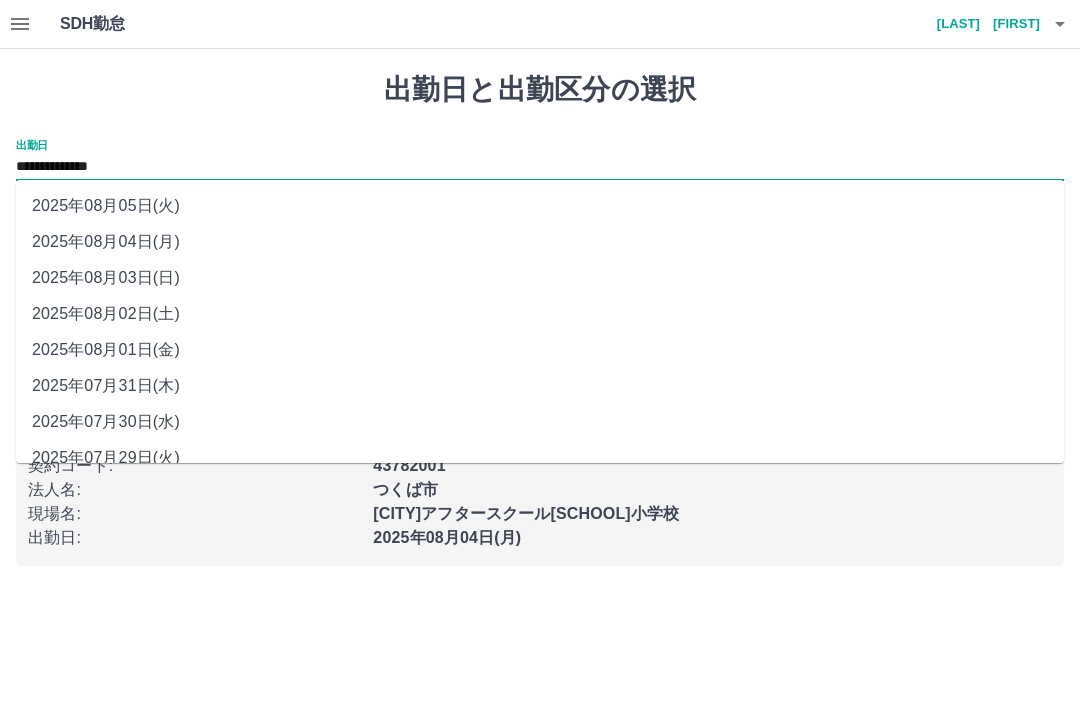 click on "2025年08月01日(金)" at bounding box center (540, 350) 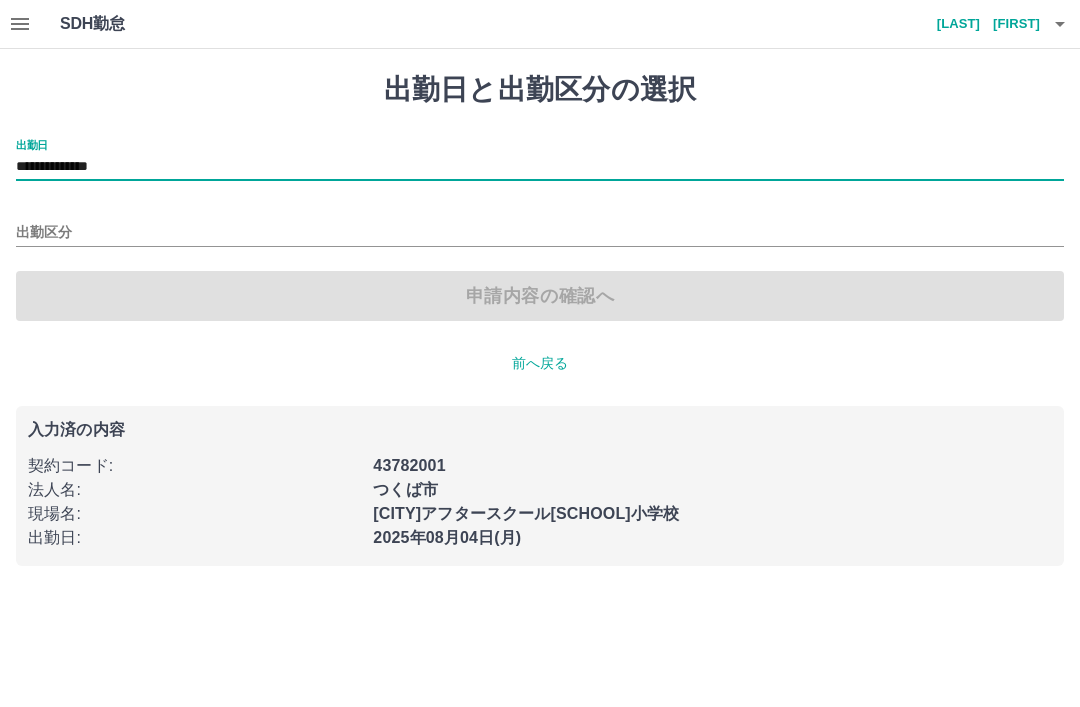 click on "出勤区分" at bounding box center (540, 233) 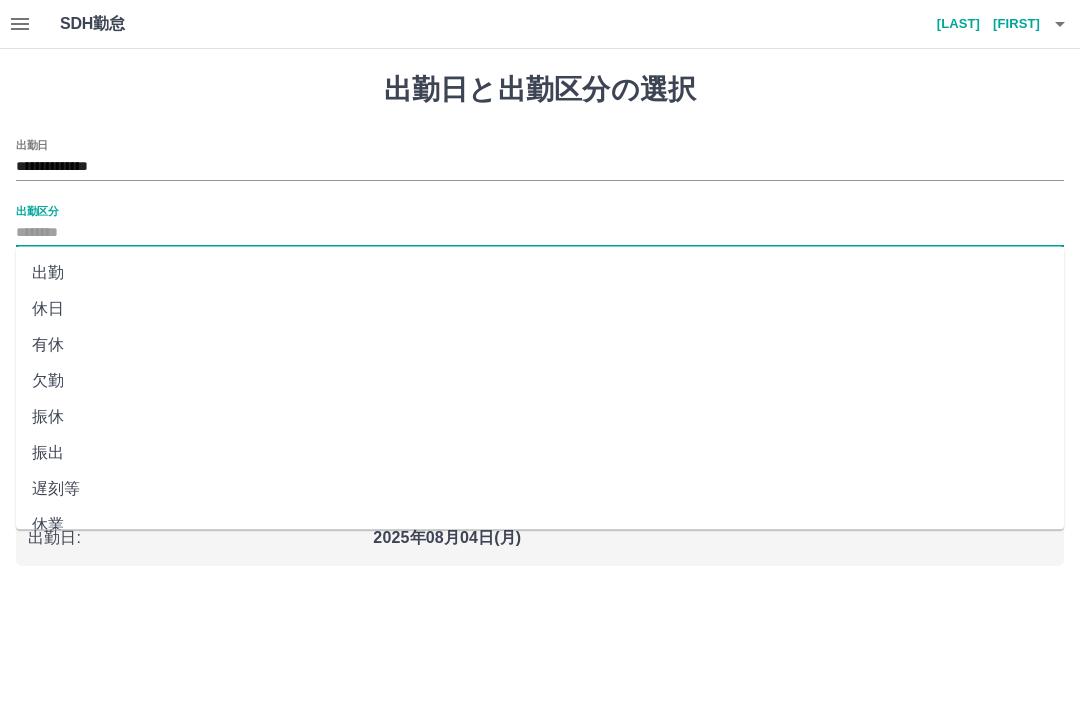 click on "出勤" at bounding box center (540, 273) 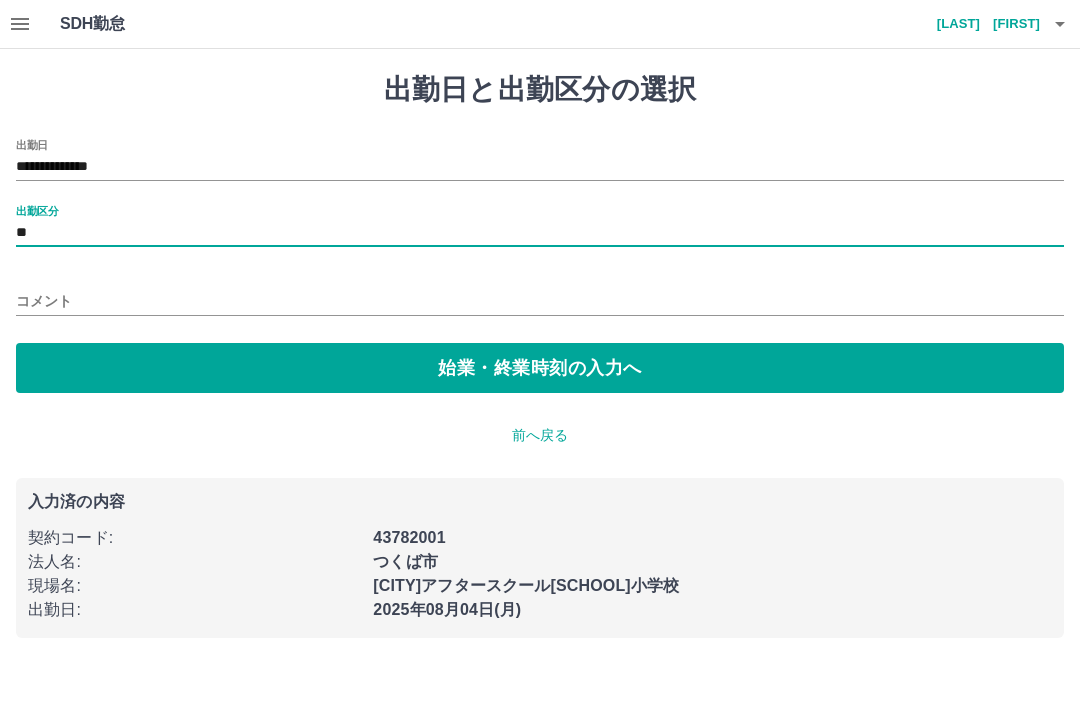 click on "始業・終業時刻の入力へ" at bounding box center [540, 368] 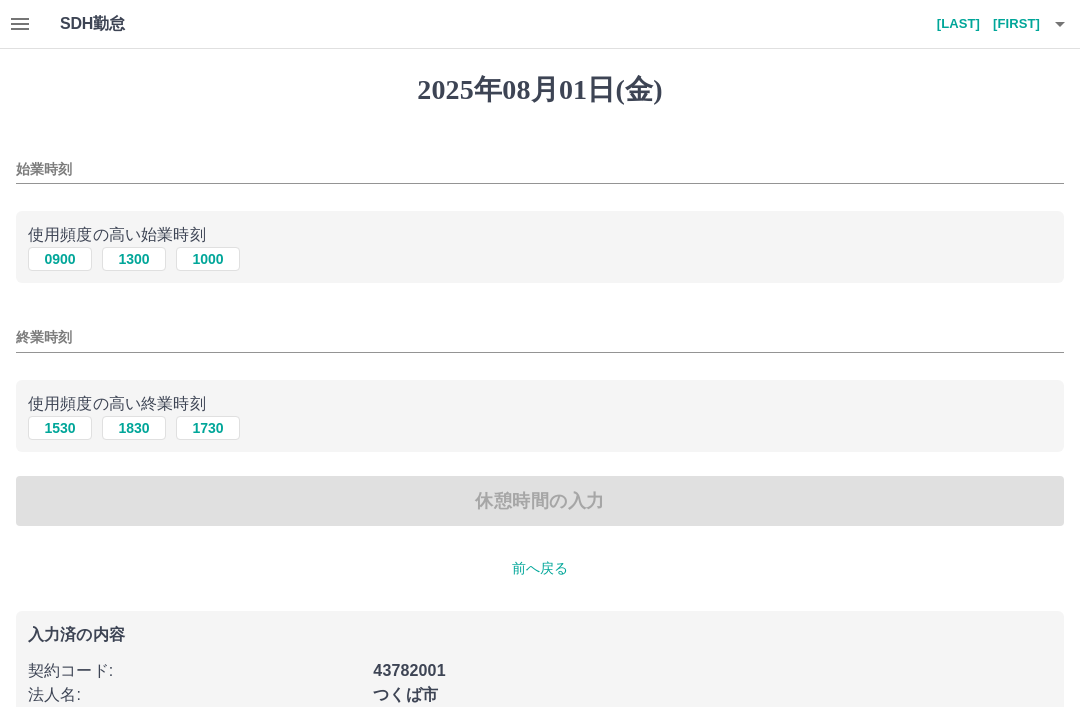 click on "0900" at bounding box center (60, 259) 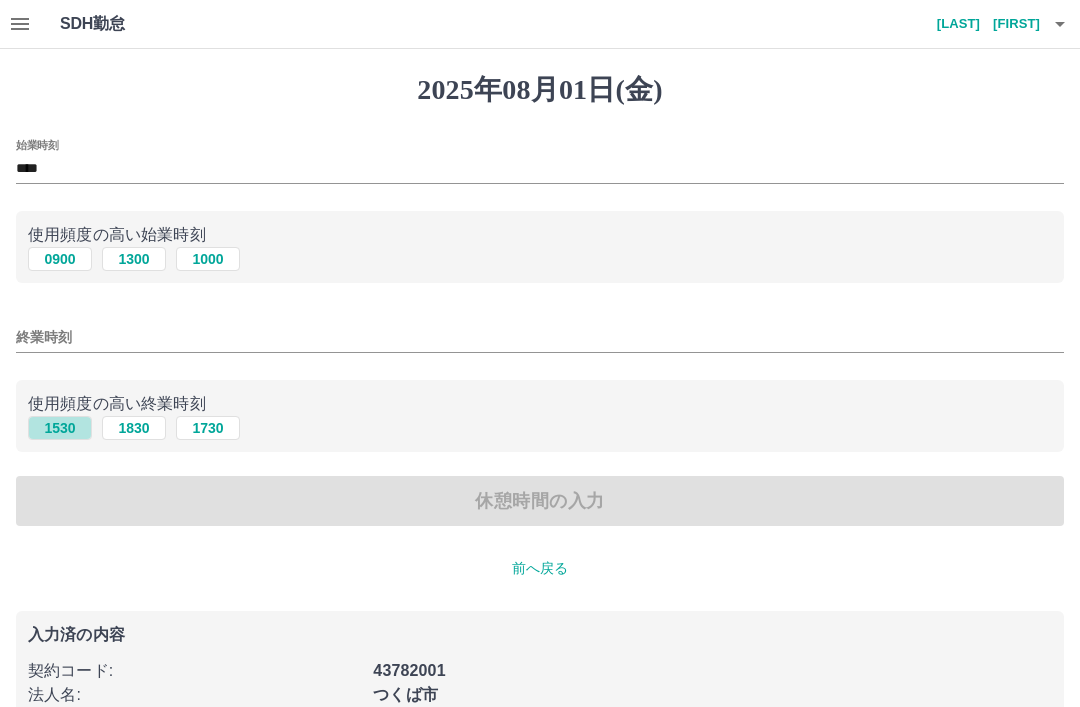 click on "1530" at bounding box center [60, 428] 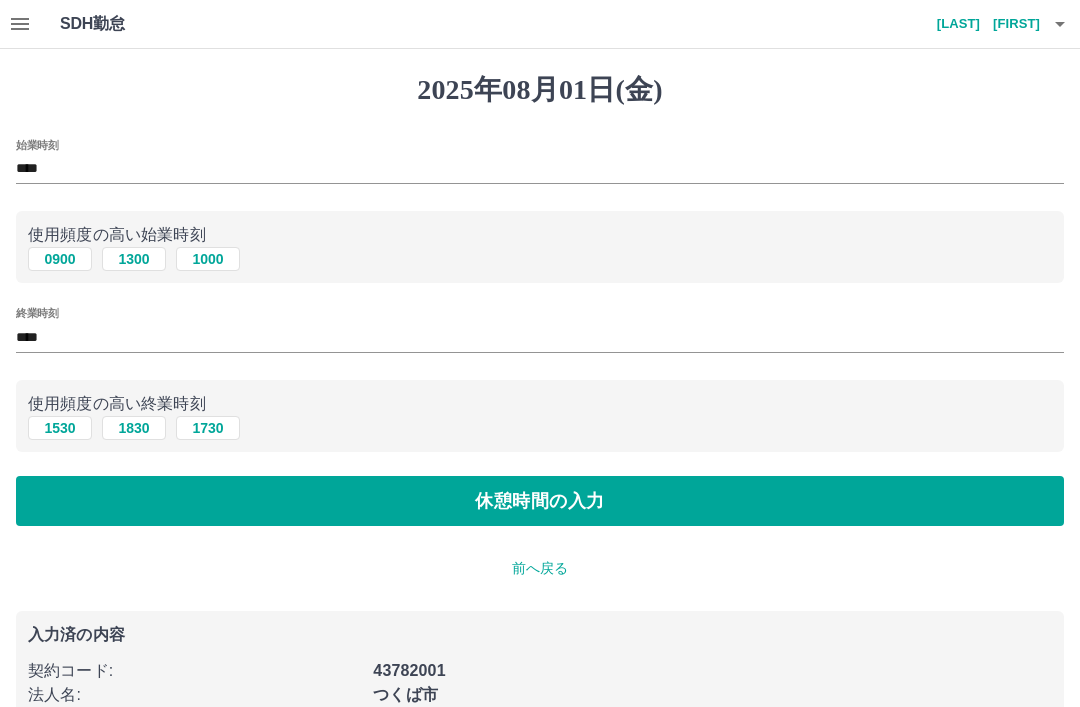 click on "休憩時間の入力" at bounding box center (540, 501) 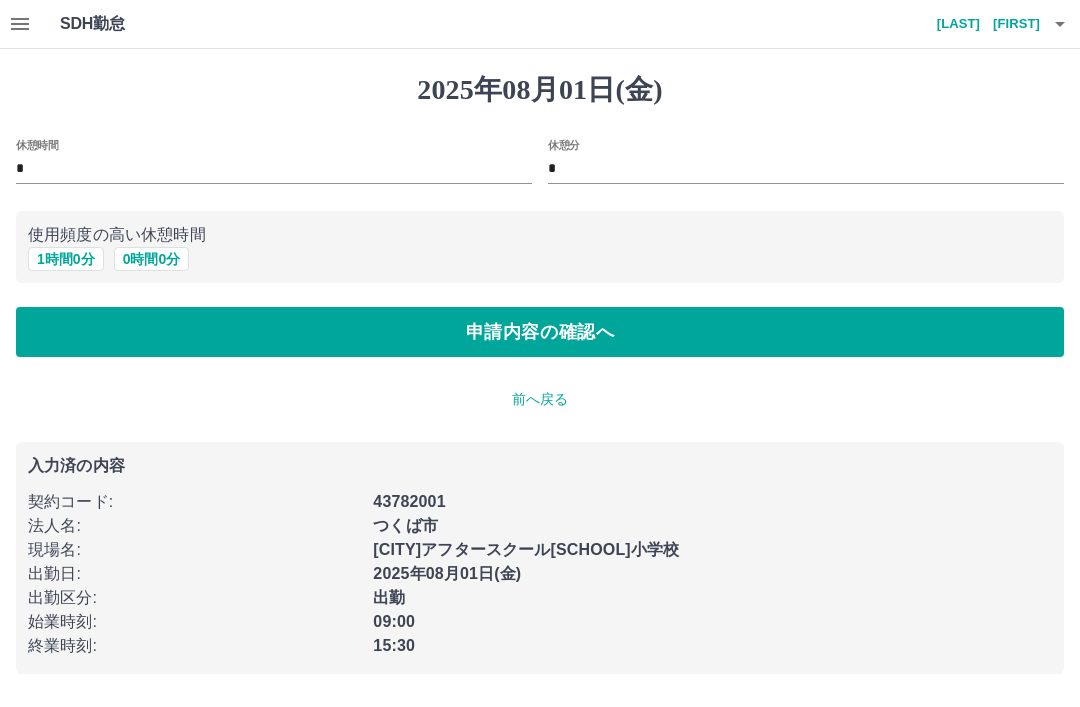click on "1 時間 0 分" at bounding box center [66, 259] 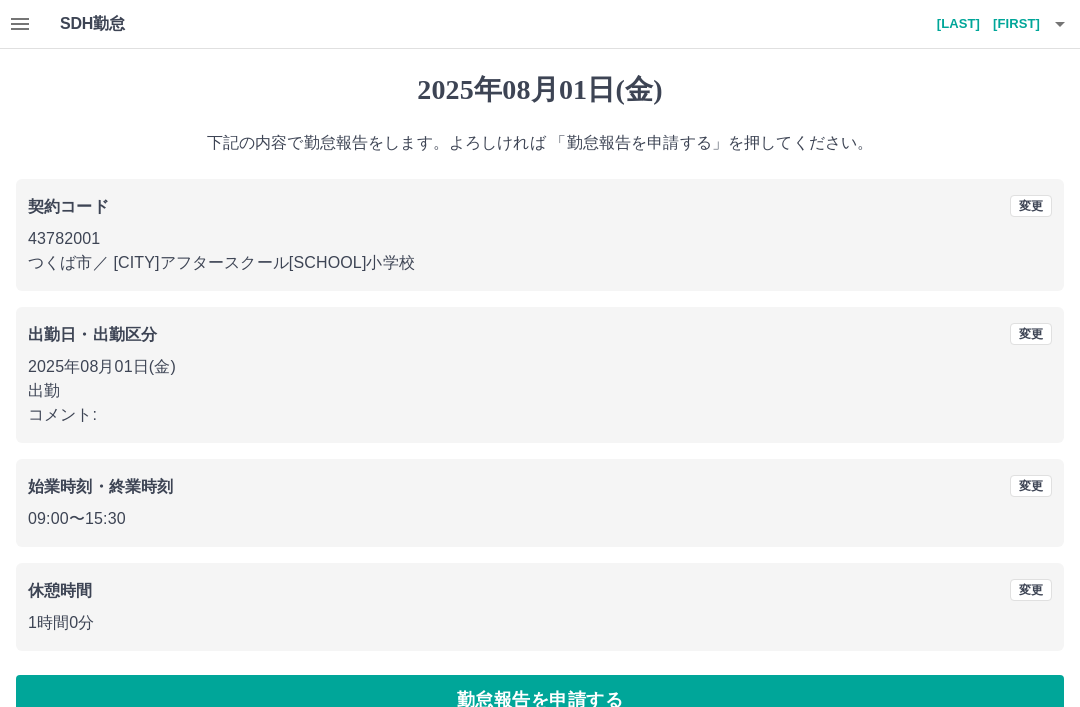 click on "勤怠報告を申請する" at bounding box center (540, 700) 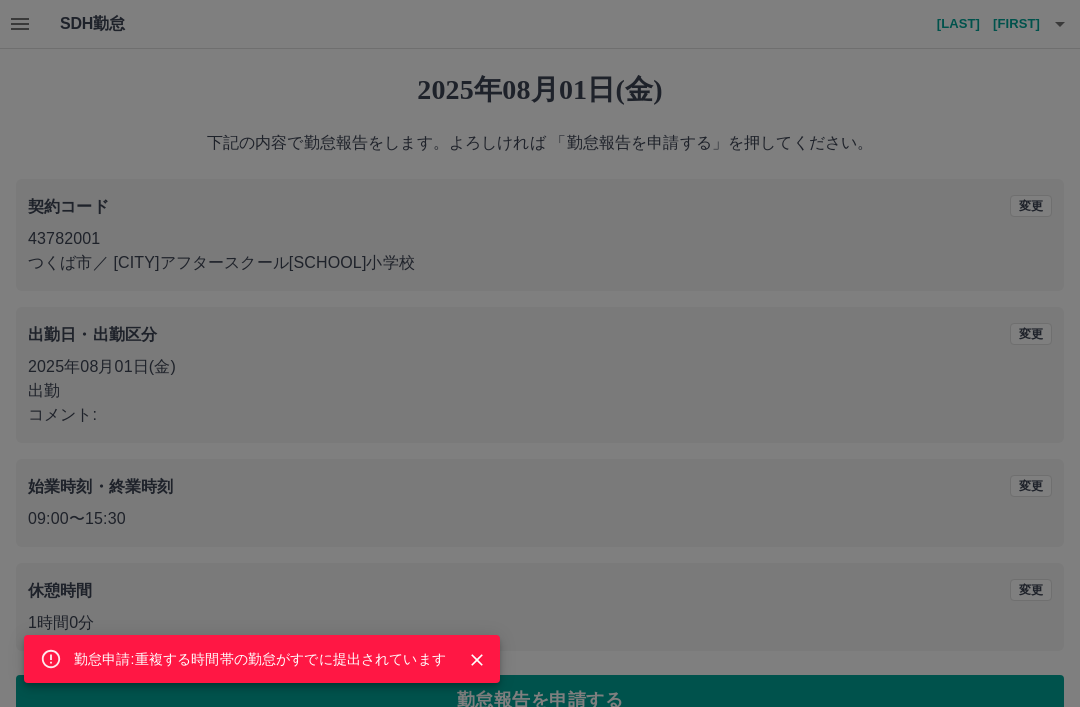 click at bounding box center (469, 659) 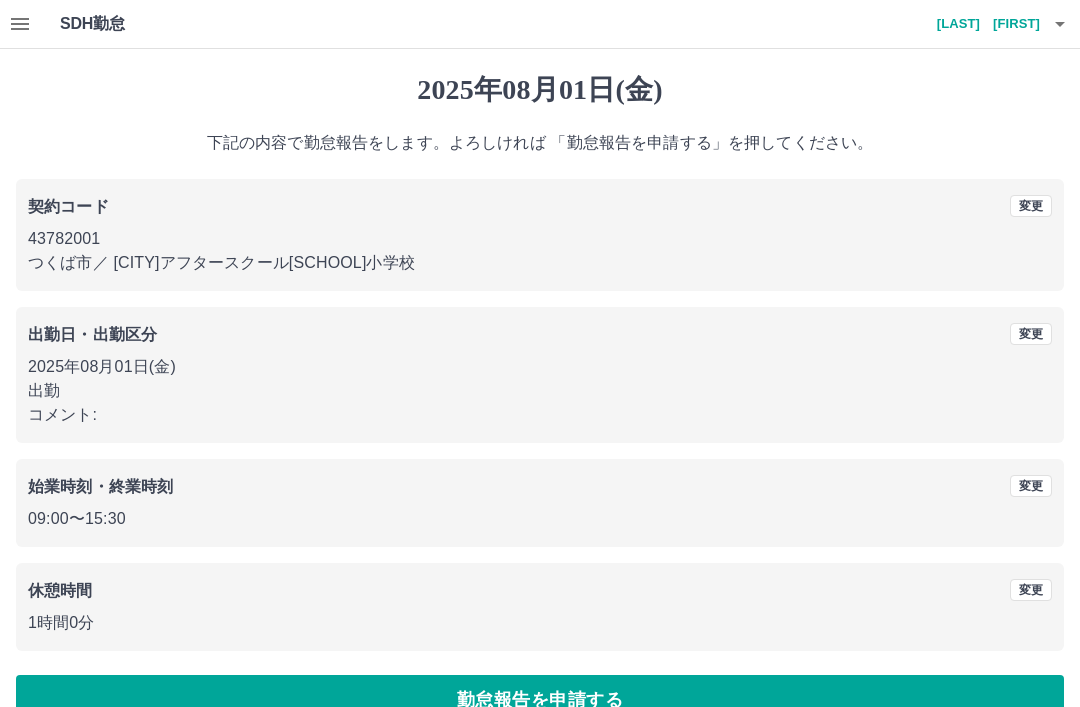click on "2025年08月01日(金)" at bounding box center (540, 90) 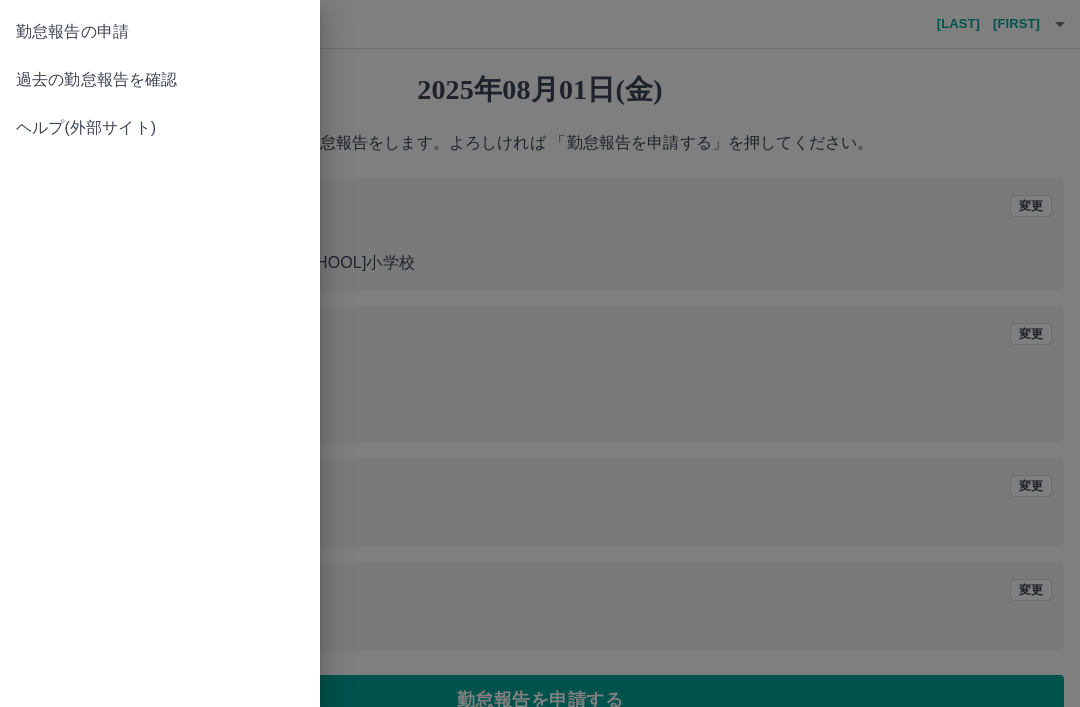 click on "過去の勤怠報告を確認" at bounding box center (160, 80) 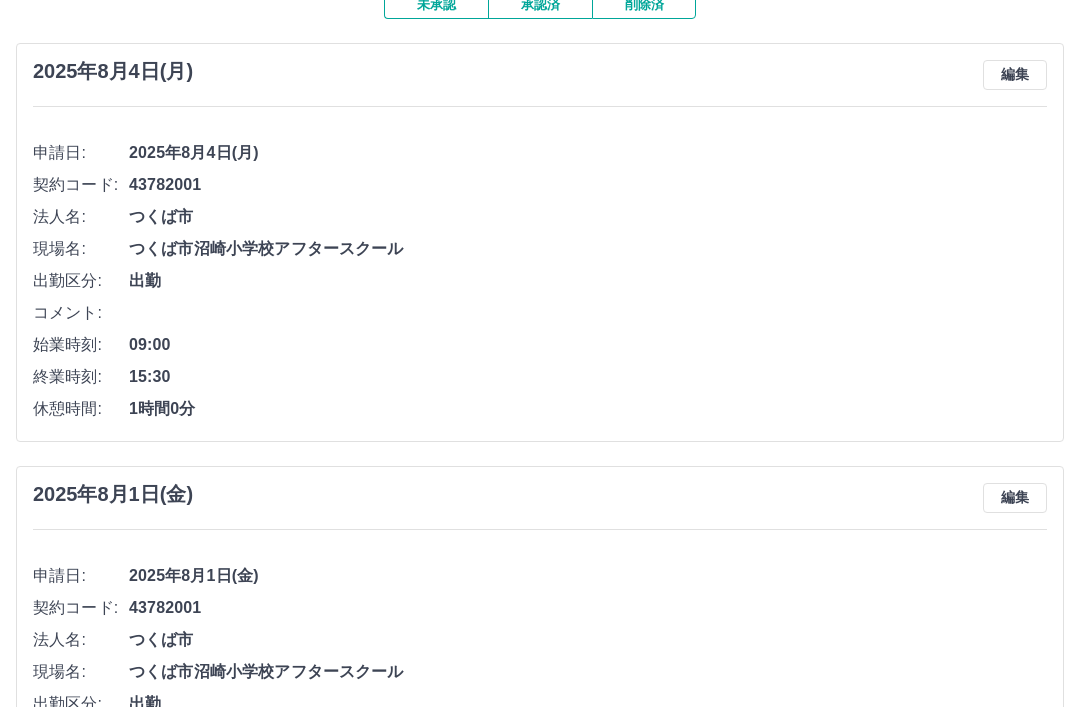 scroll, scrollTop: 0, scrollLeft: 0, axis: both 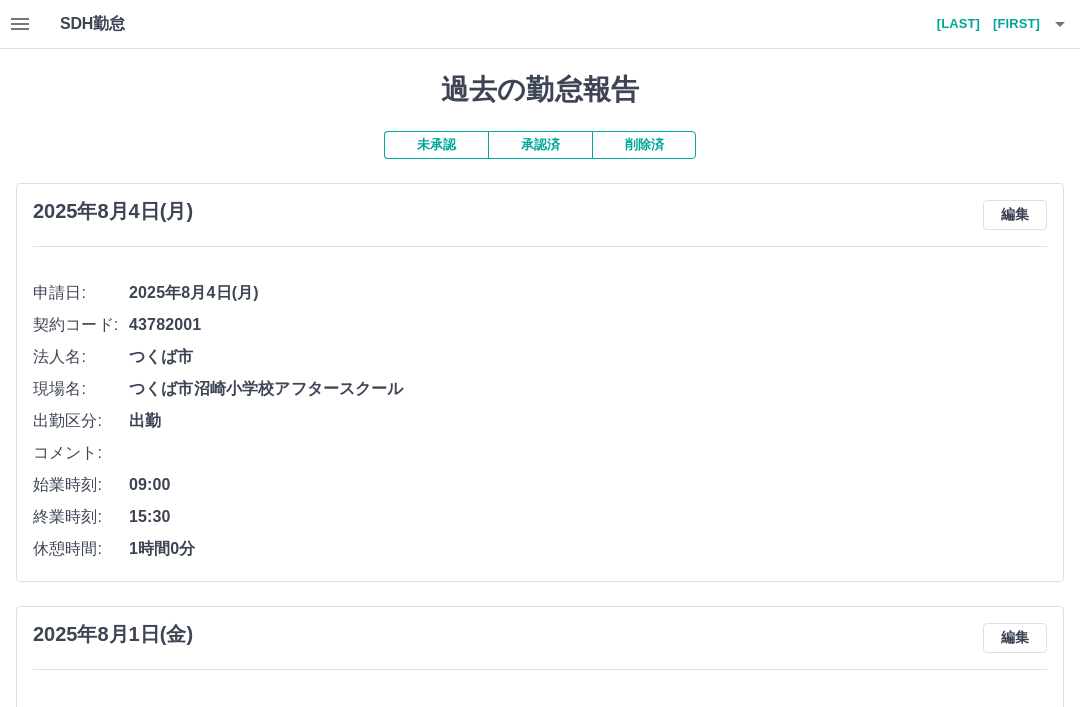 click at bounding box center (20, 24) 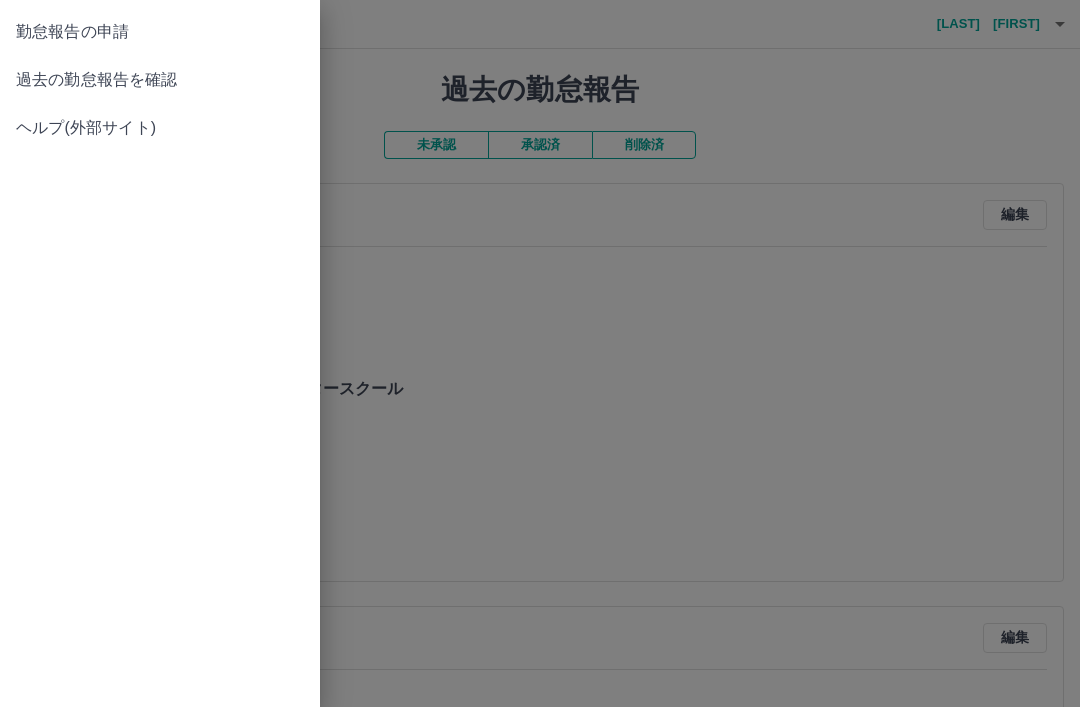 click on "勤怠報告の申請" at bounding box center (160, 32) 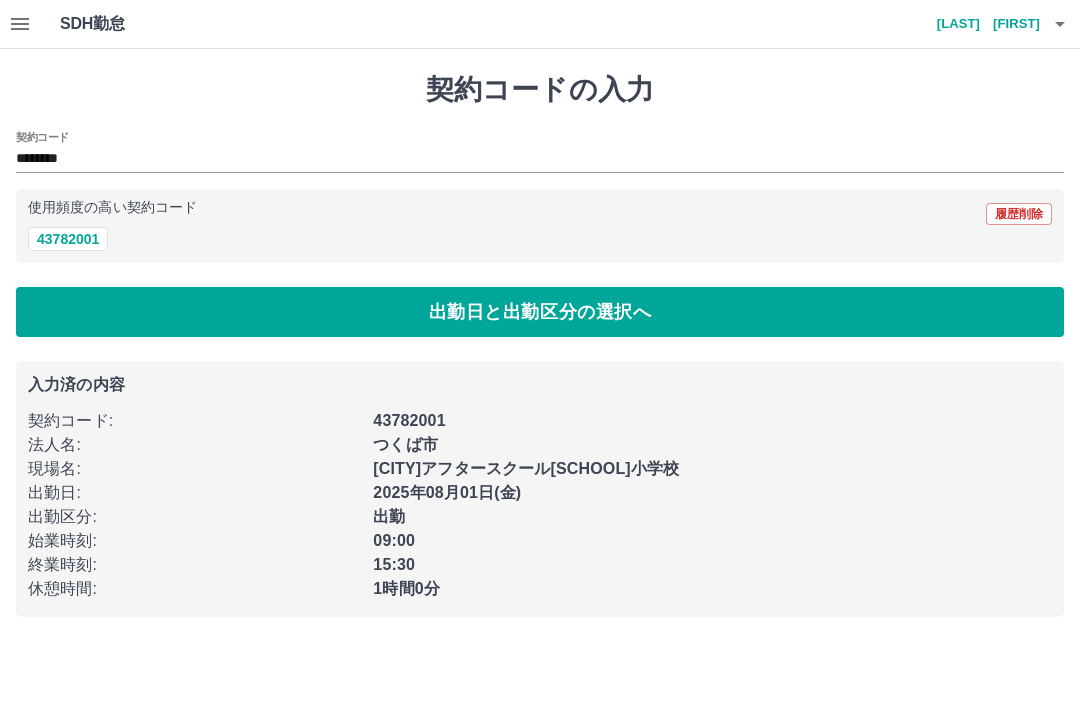 click on "43782001" at bounding box center [68, 239] 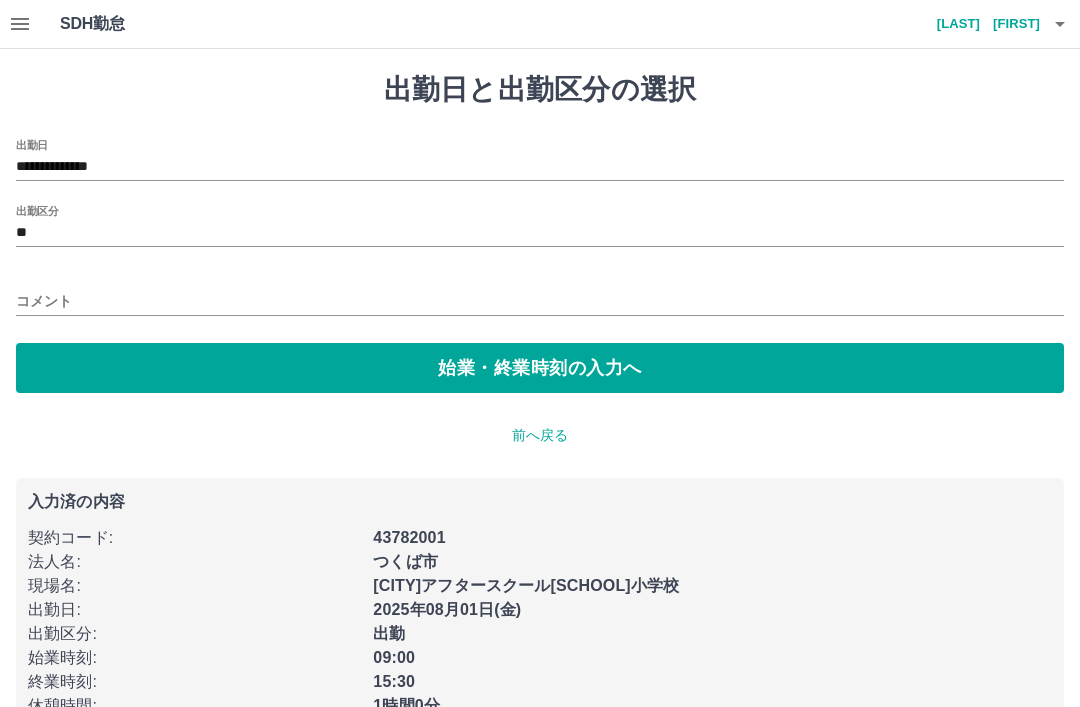 click on "**********" at bounding box center (540, 167) 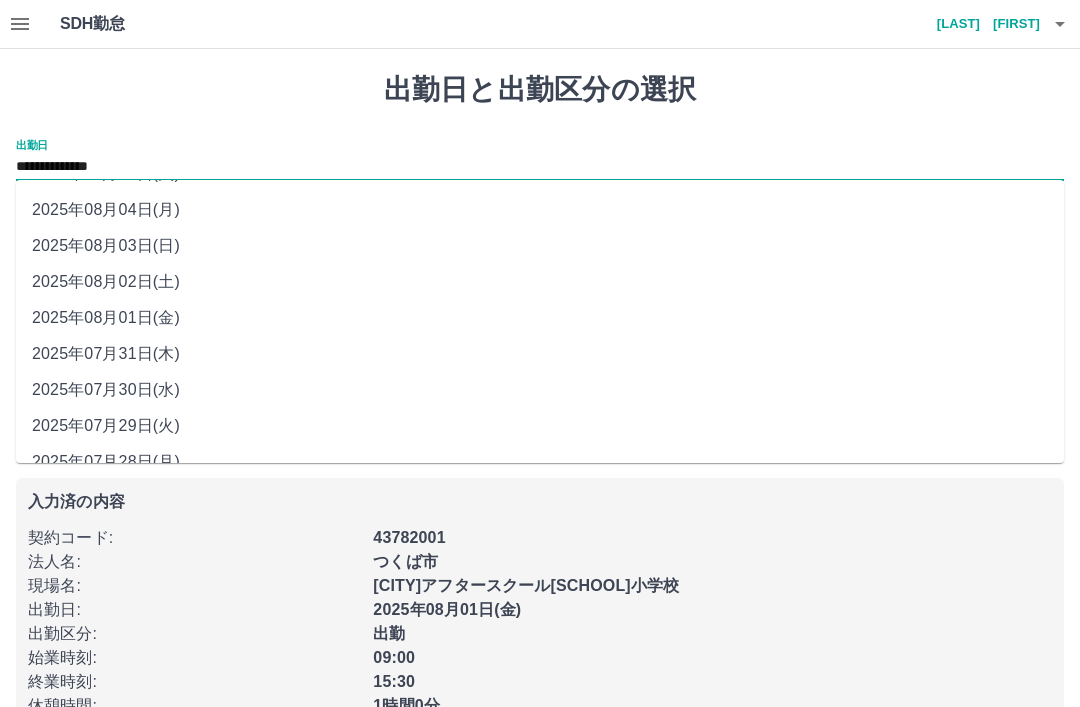 scroll, scrollTop: 32, scrollLeft: 0, axis: vertical 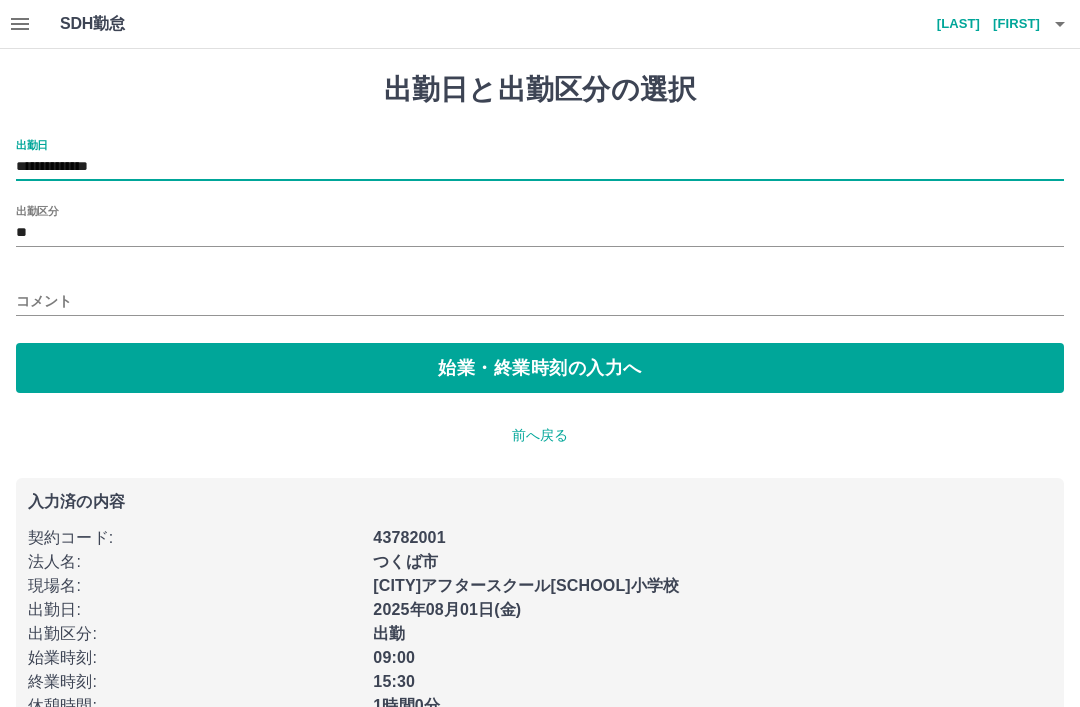 click on "始業・終業時刻の入力へ" at bounding box center [540, 368] 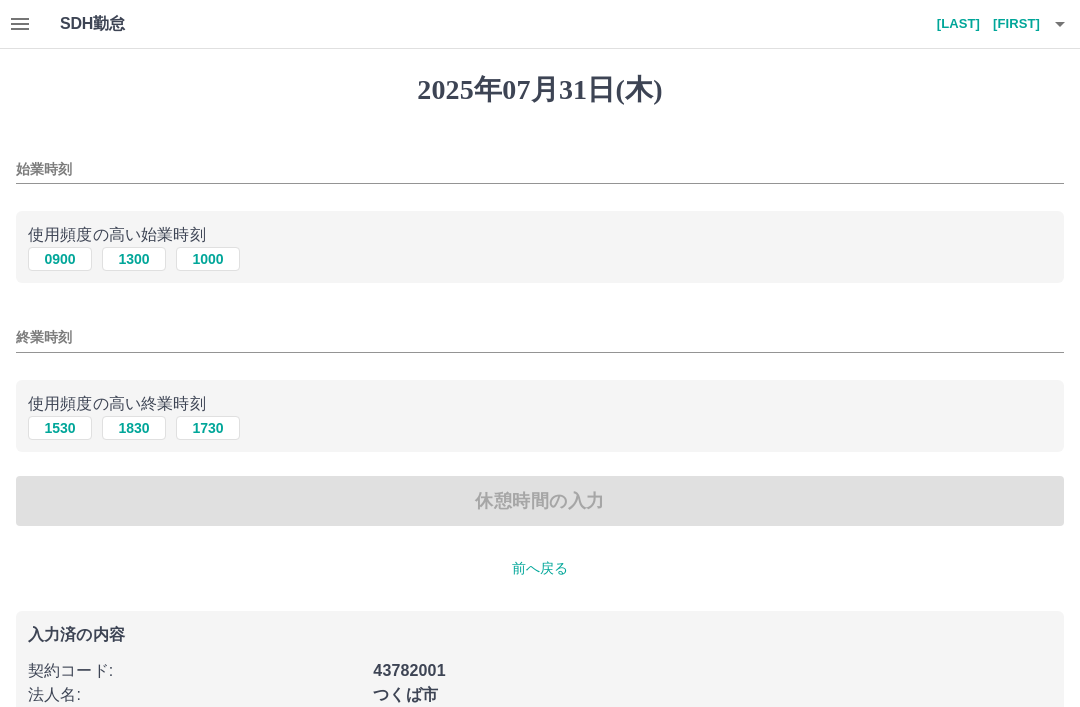 click on "0900" at bounding box center (60, 259) 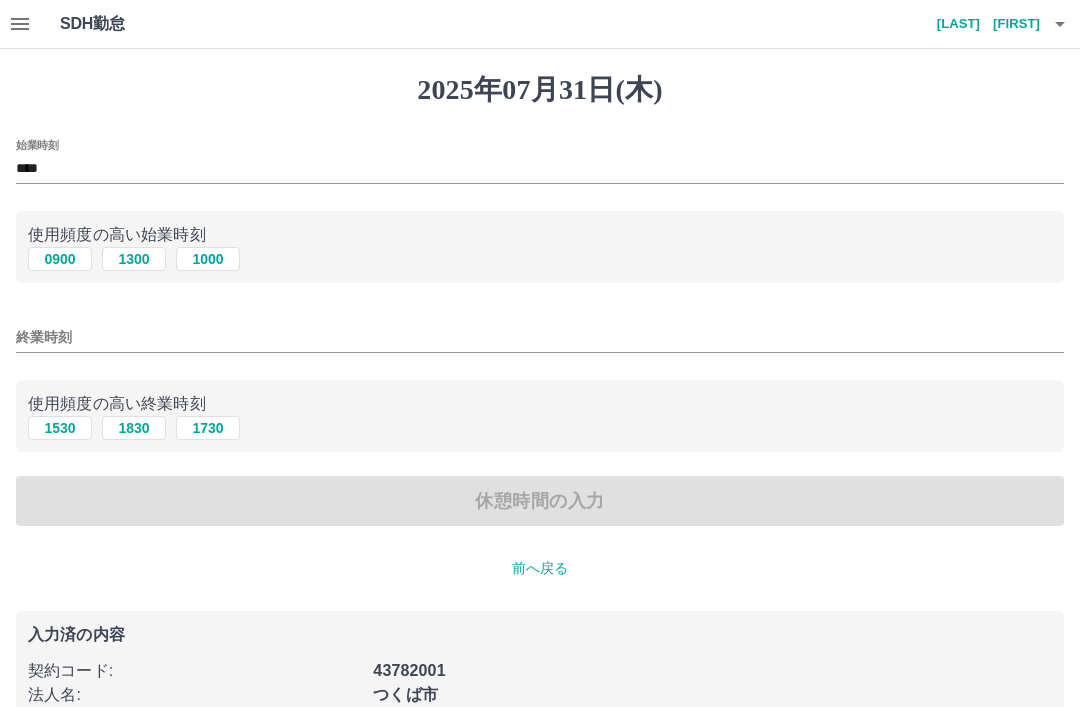 click on "1730" at bounding box center [208, 428] 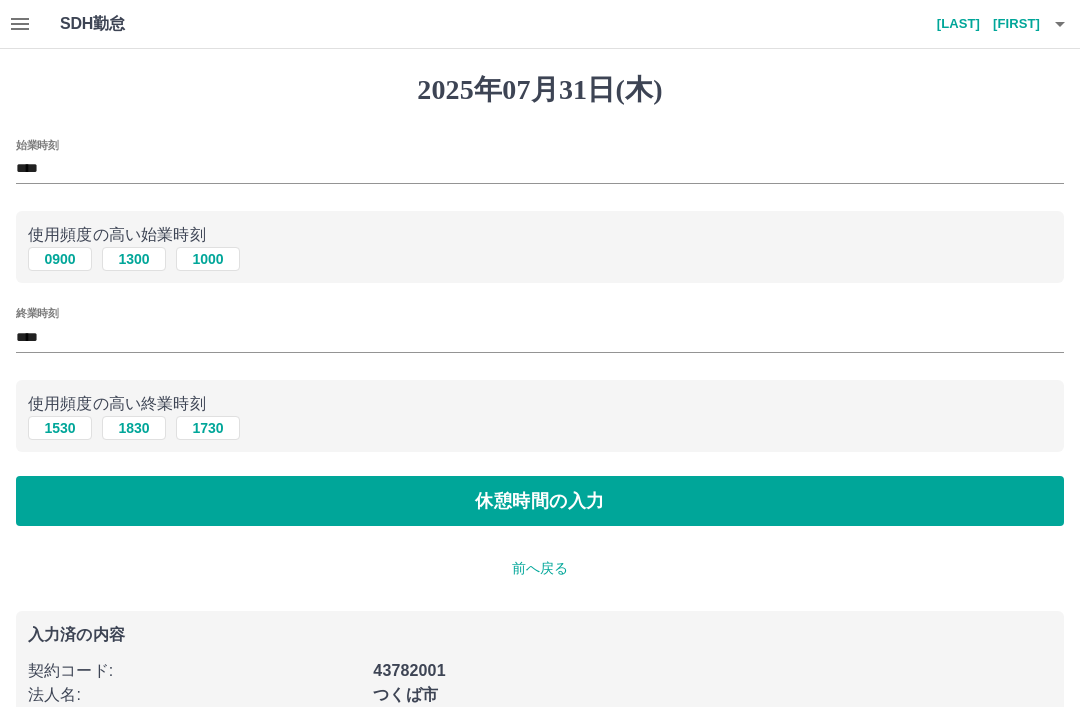 click on "休憩時間の入力" at bounding box center [540, 501] 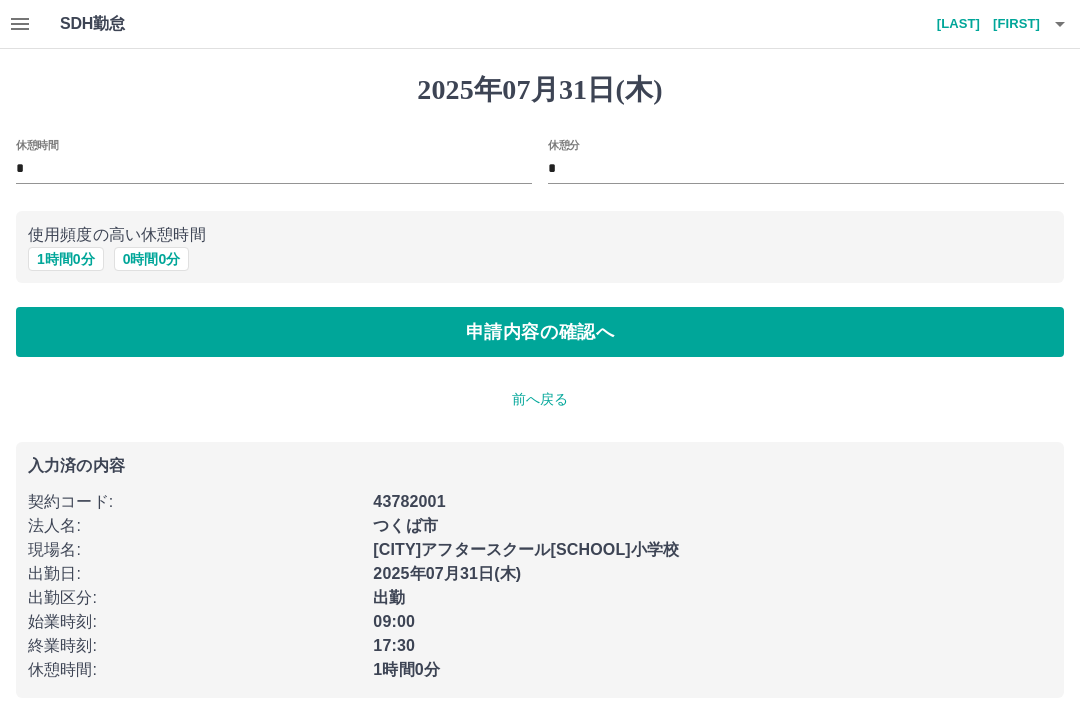 click on "1 時間 0 分" at bounding box center (66, 259) 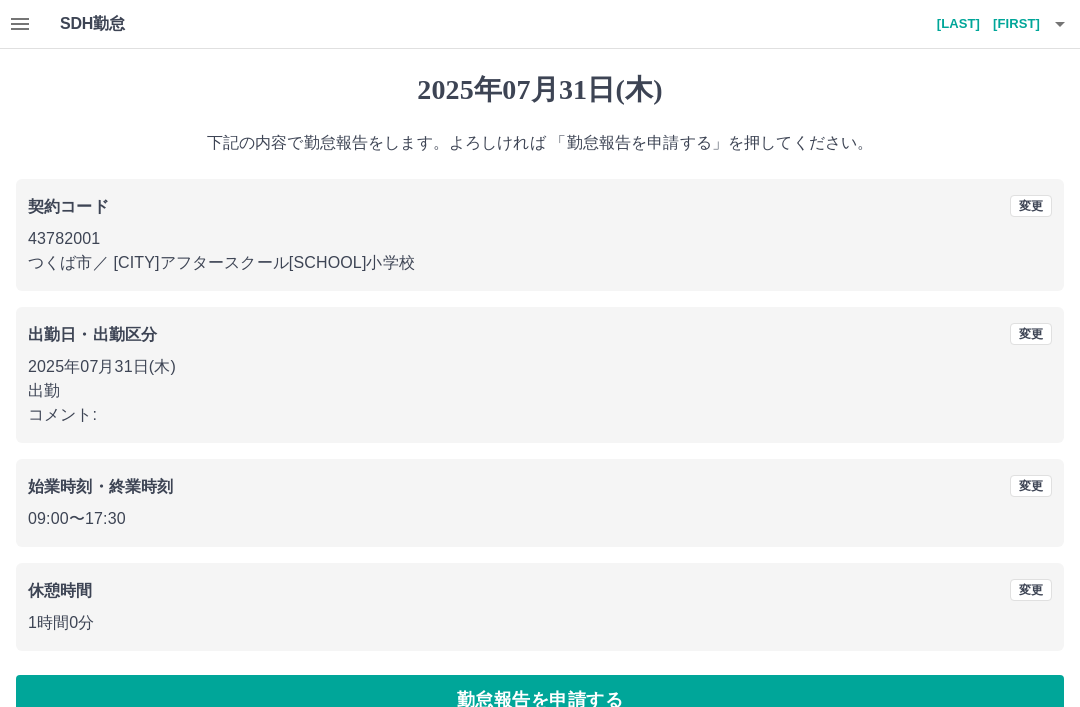 scroll, scrollTop: 41, scrollLeft: 0, axis: vertical 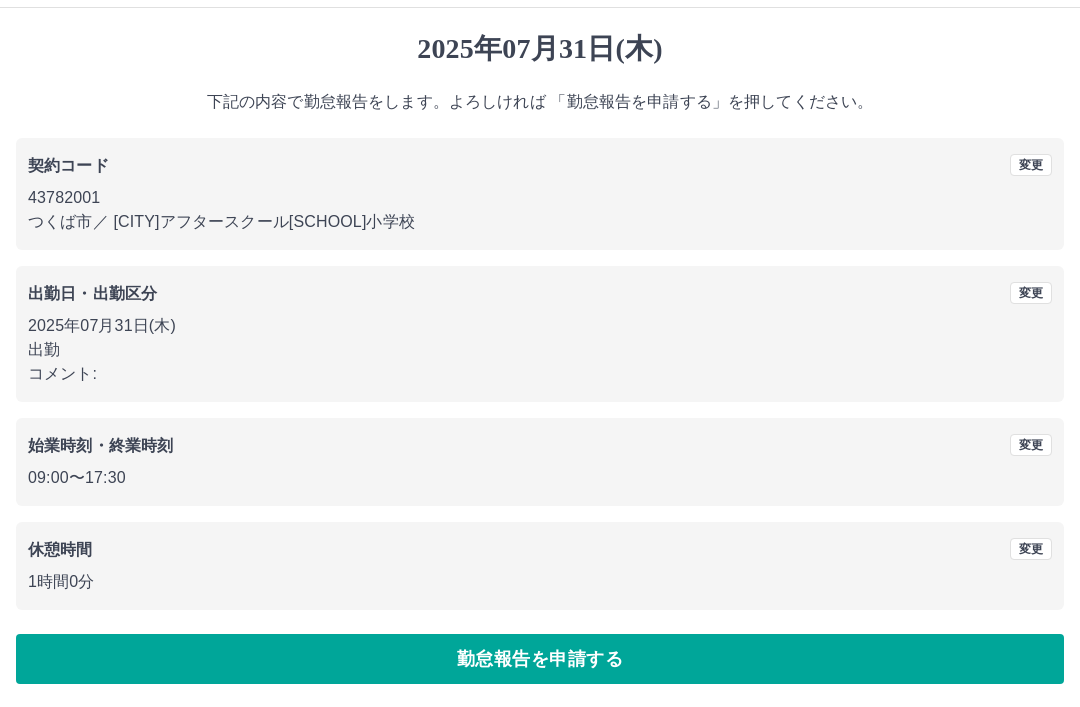 click on "勤怠報告を申請する" at bounding box center [540, 659] 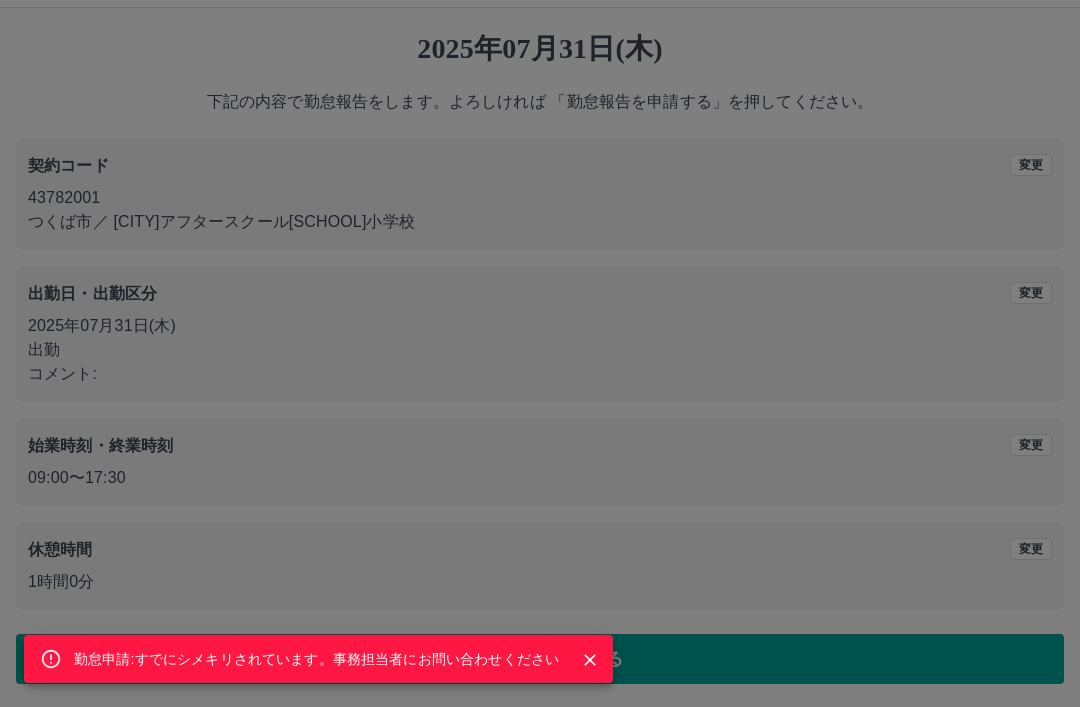 click at bounding box center [590, 660] 